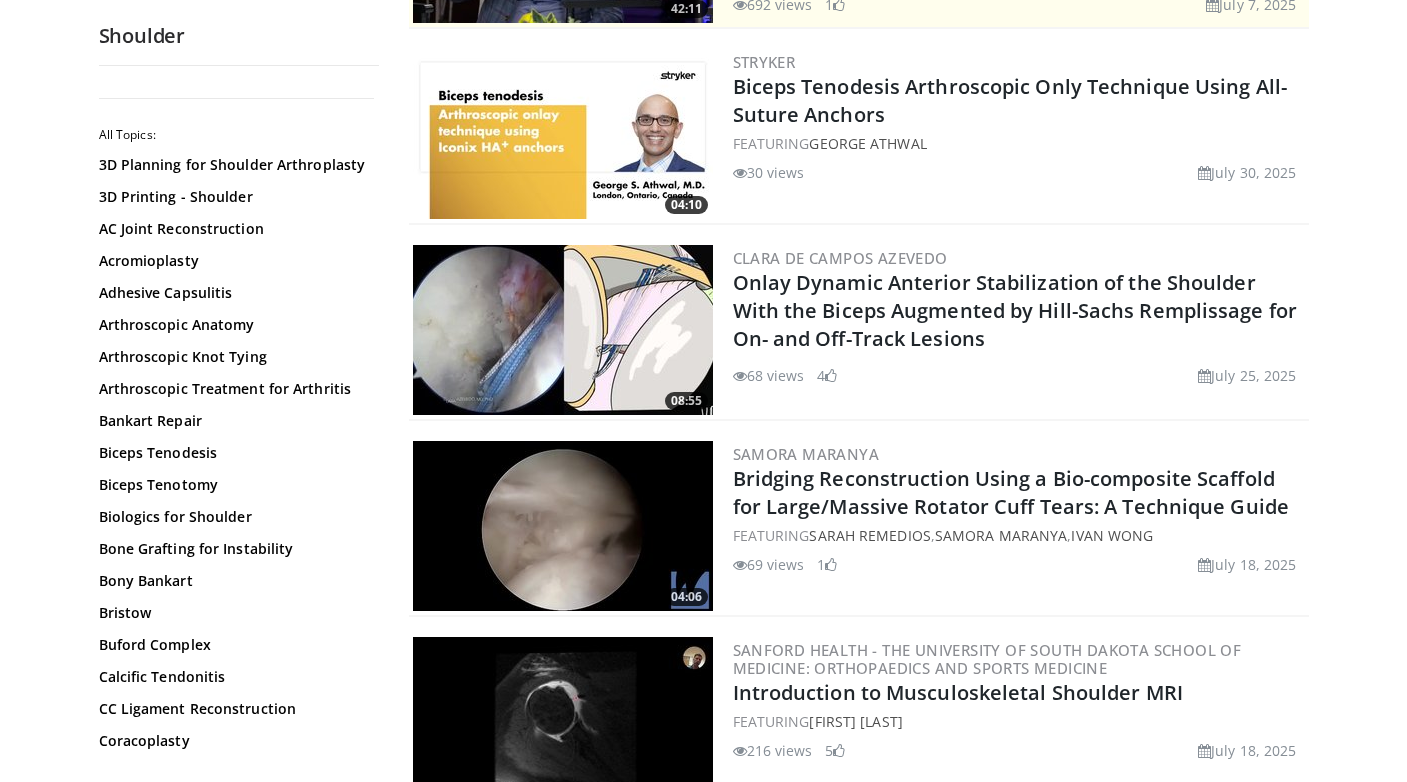 scroll, scrollTop: 358, scrollLeft: 0, axis: vertical 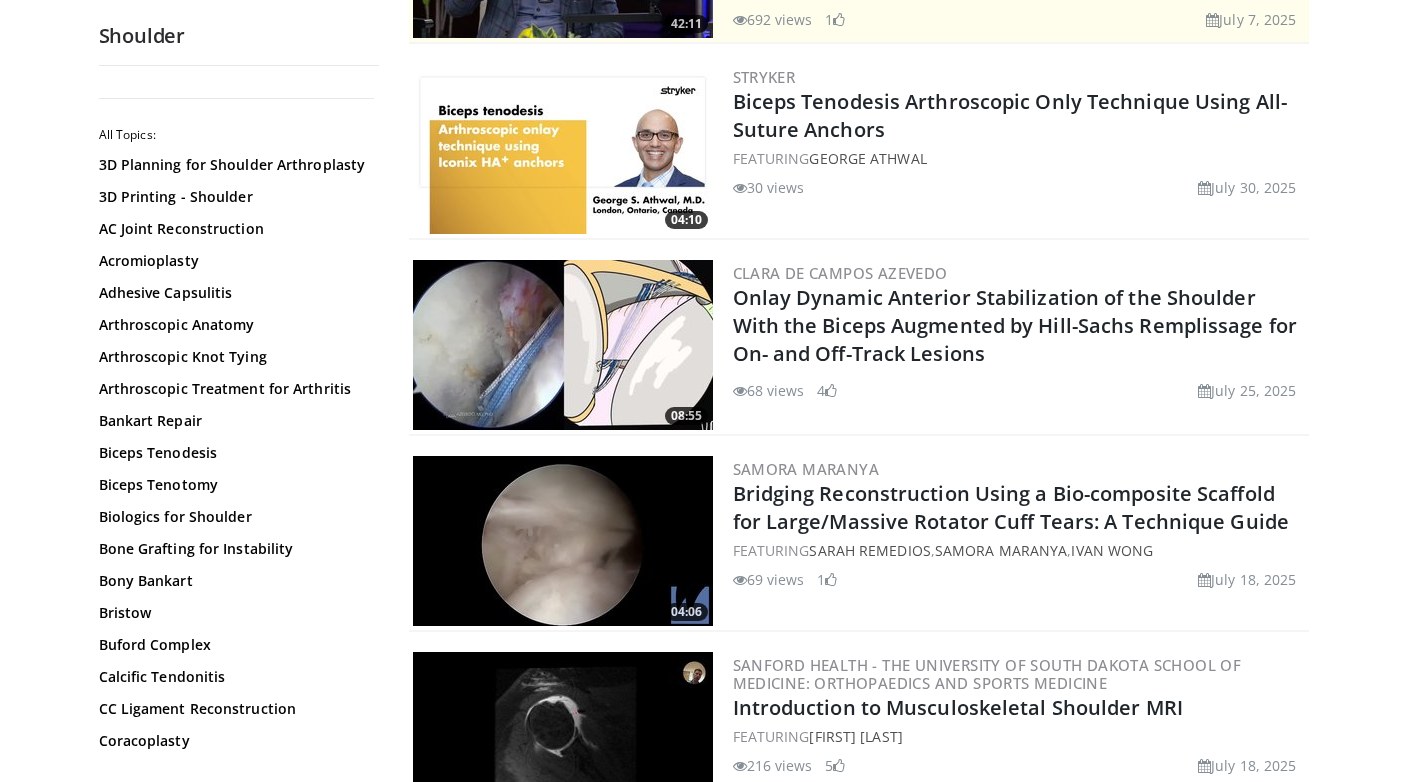 click at bounding box center (563, 149) 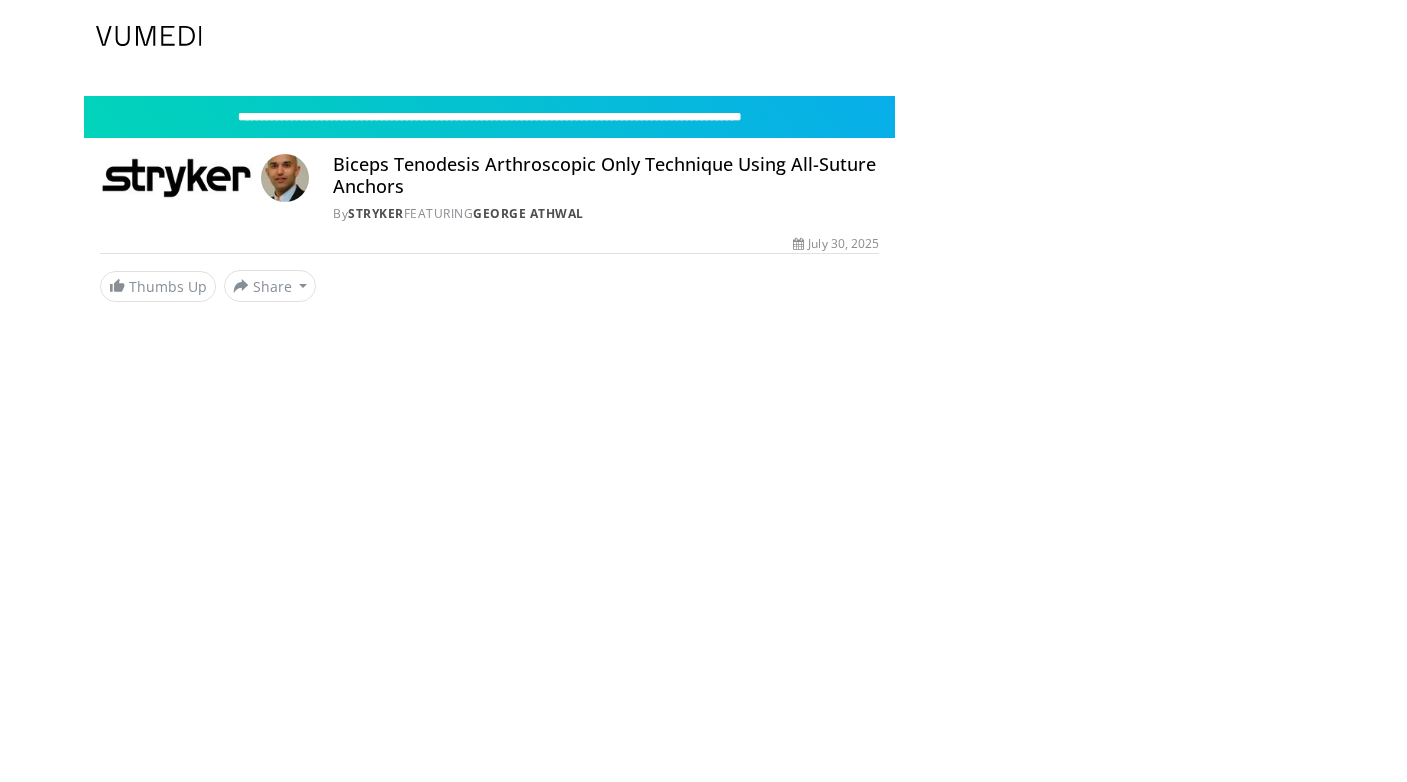 scroll, scrollTop: 0, scrollLeft: 0, axis: both 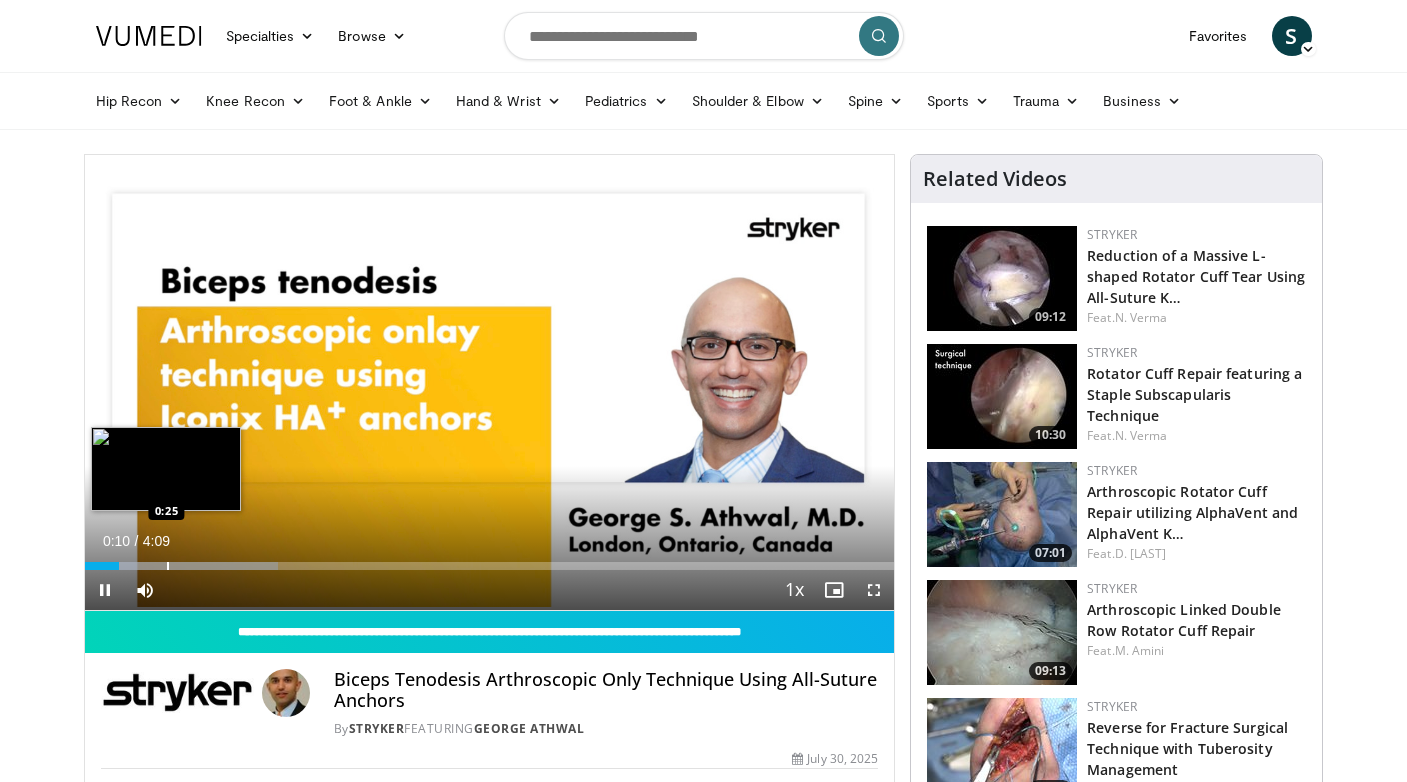 click at bounding box center [168, 566] 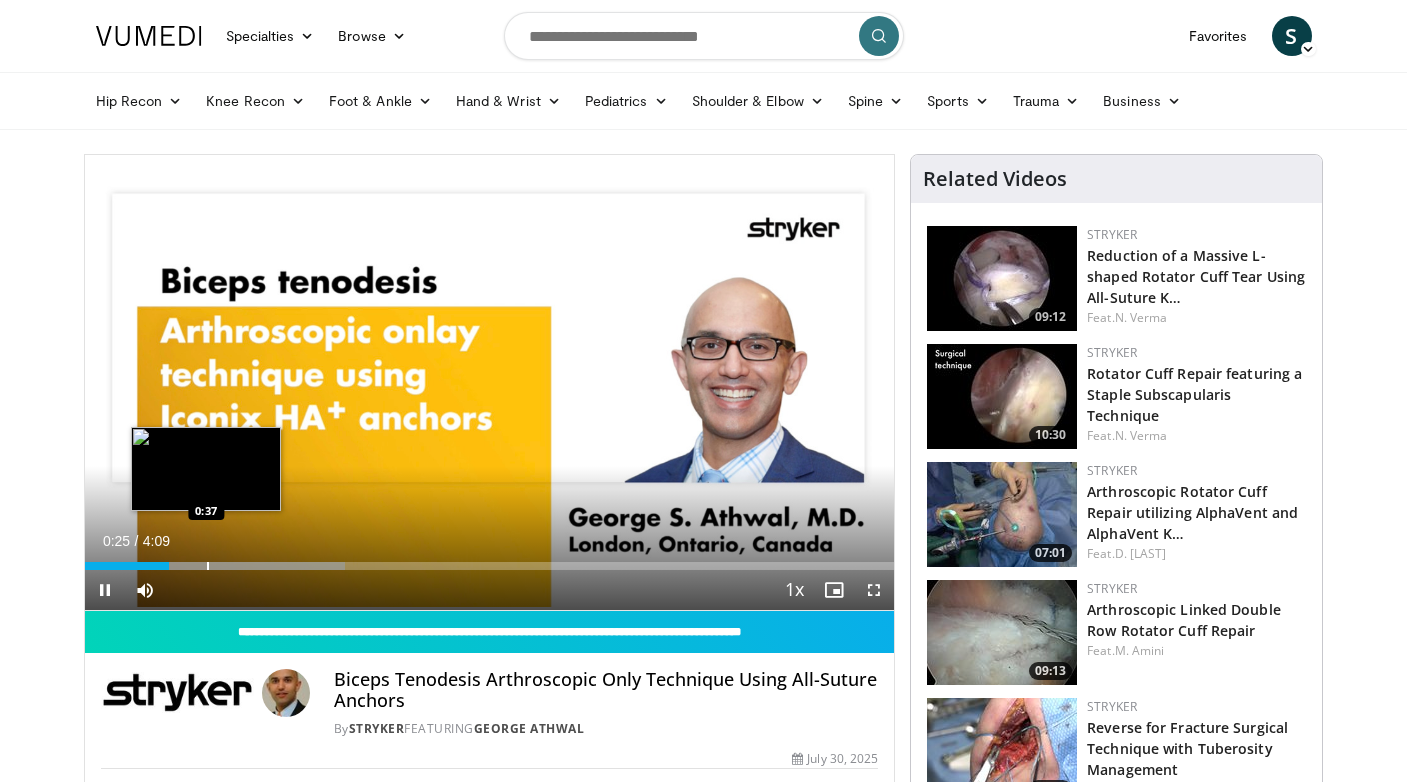 click at bounding box center [208, 566] 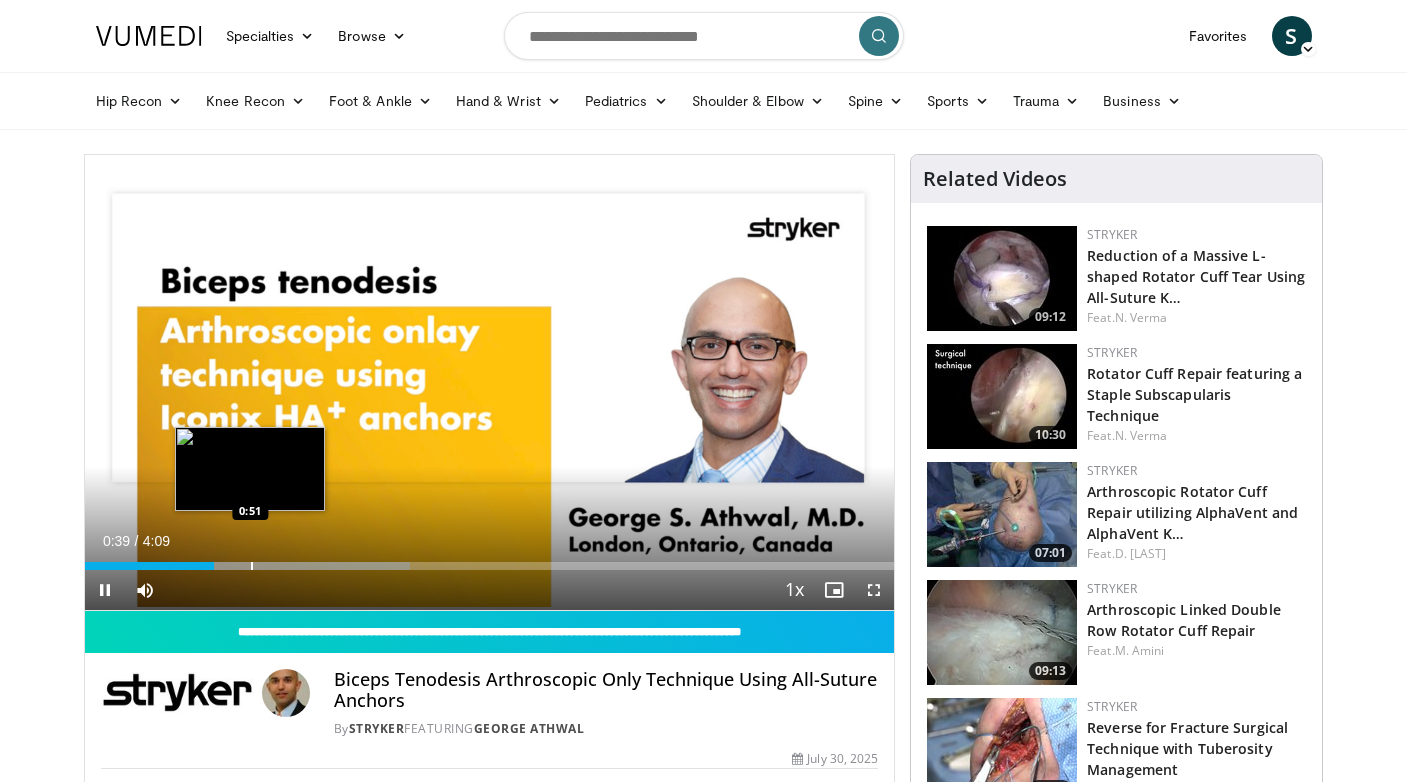 click at bounding box center (252, 566) 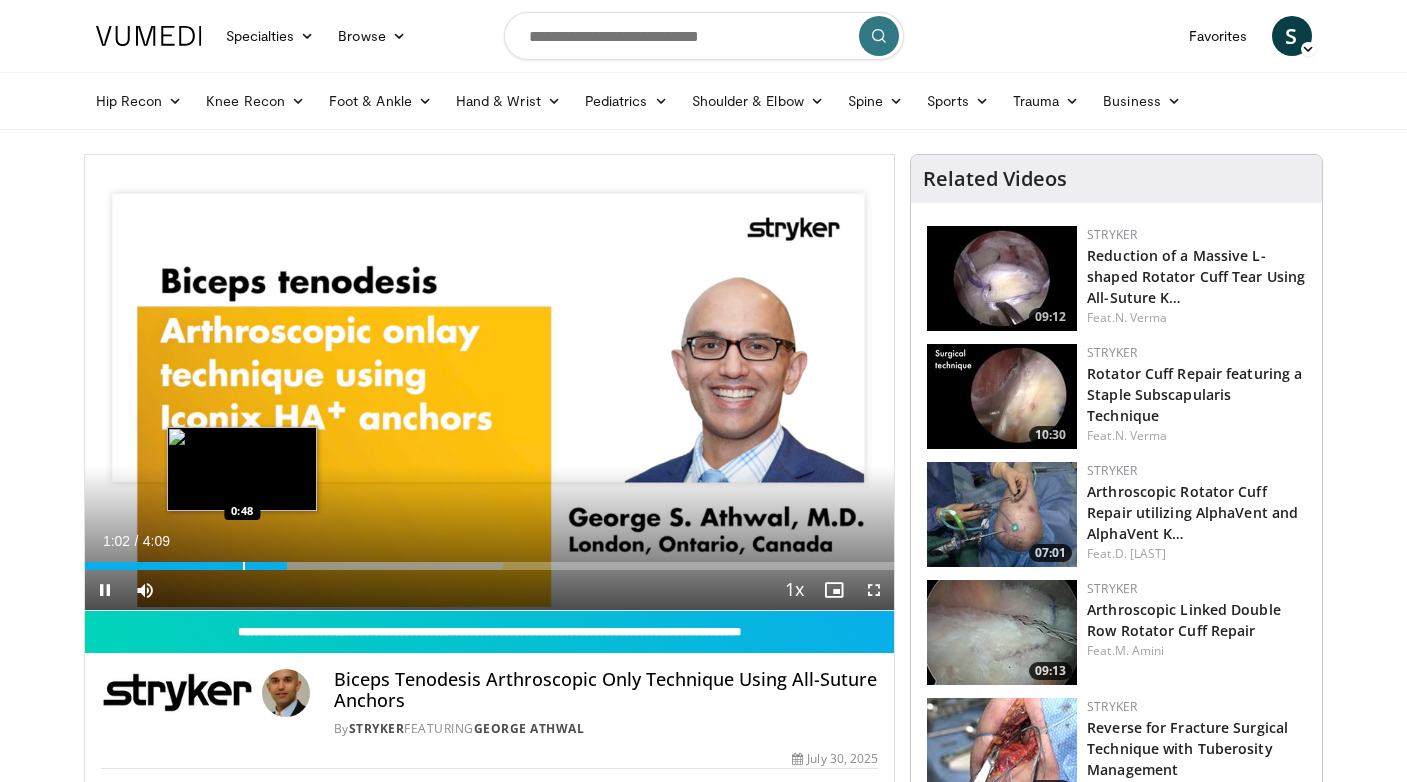 click at bounding box center (244, 566) 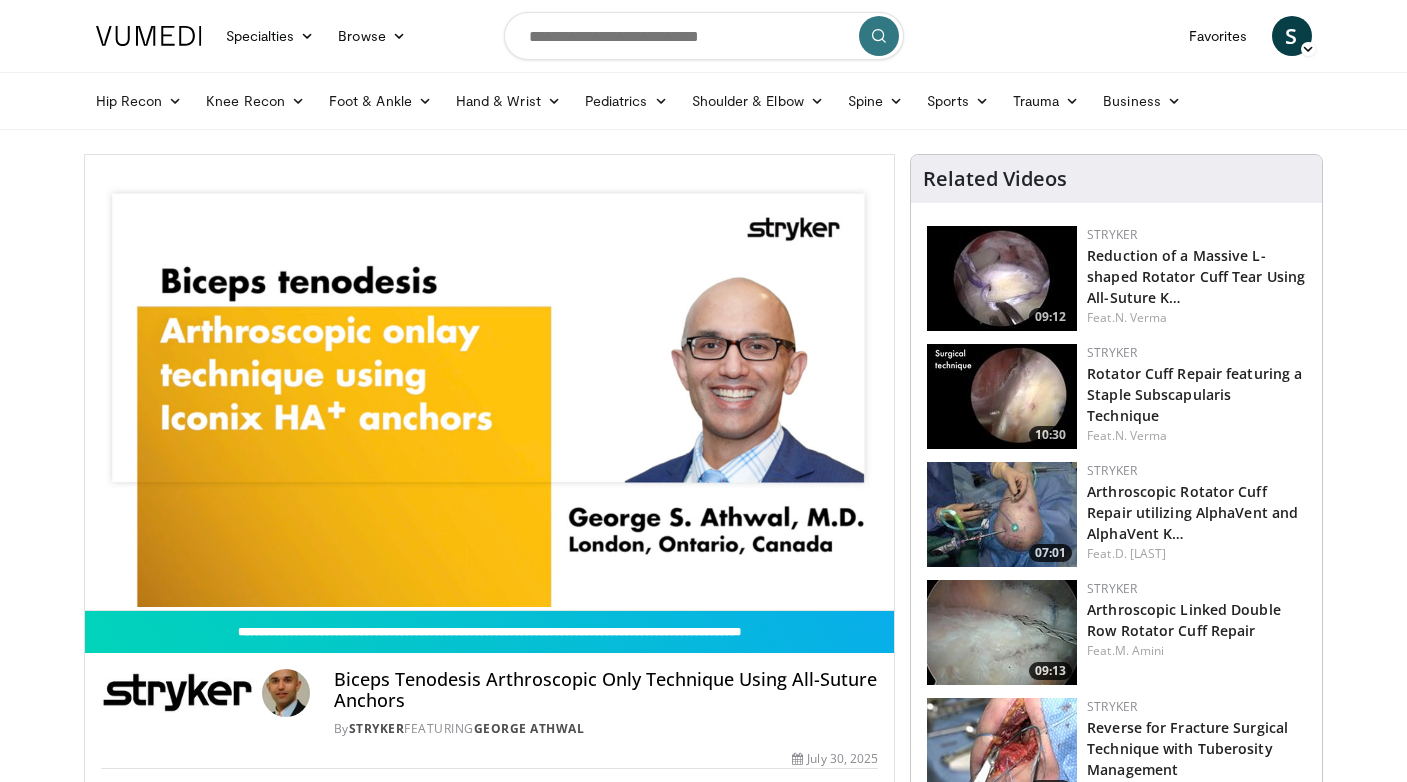 click at bounding box center (1002, 278) 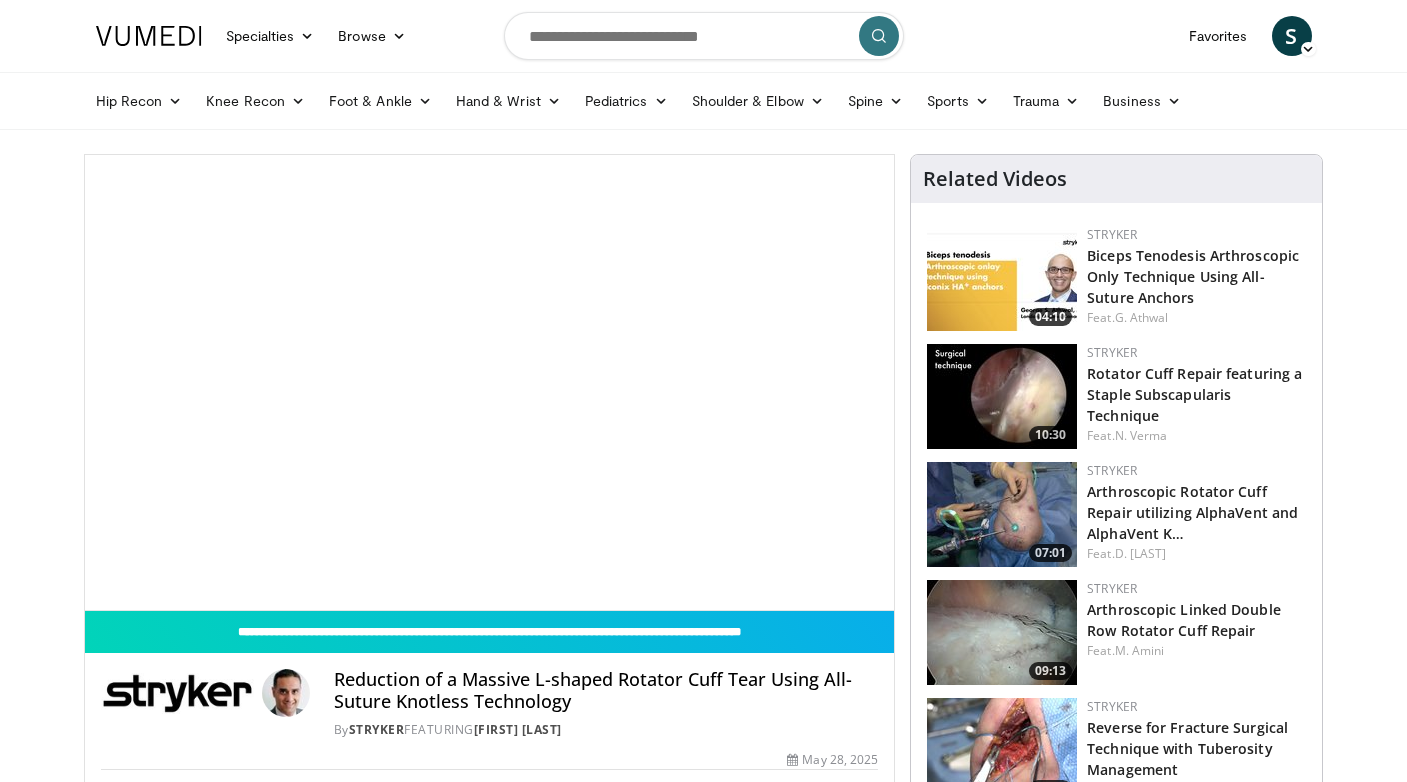 scroll, scrollTop: 0, scrollLeft: 0, axis: both 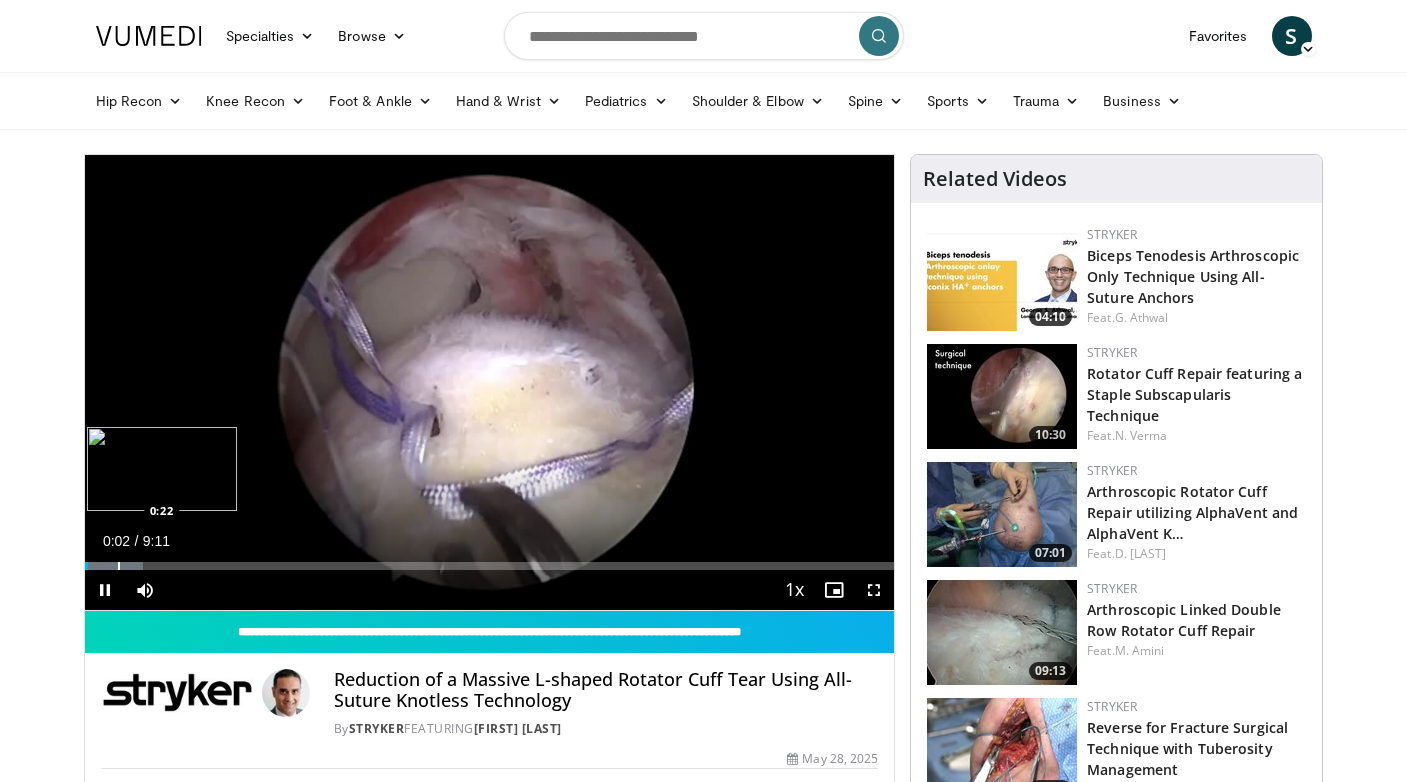 click at bounding box center (119, 566) 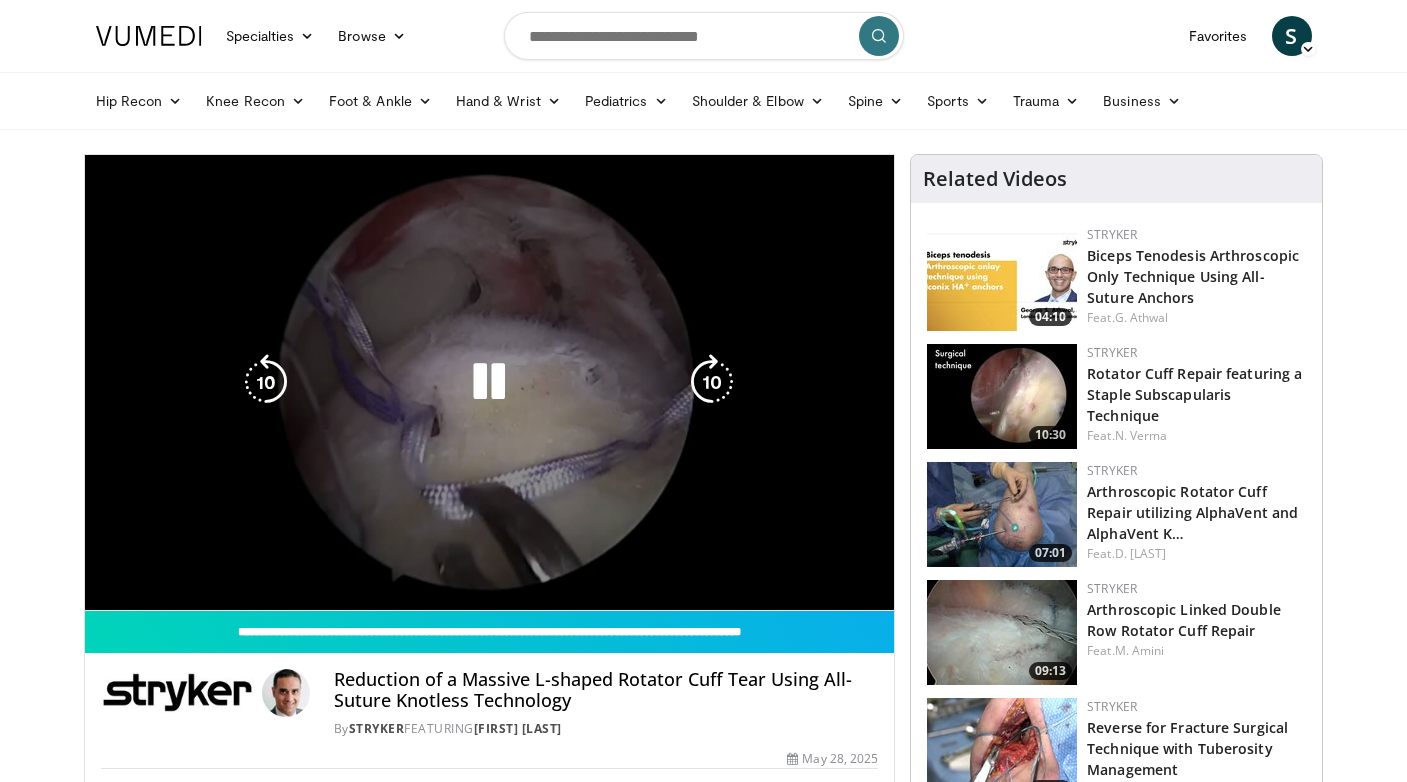 click on "**********" at bounding box center (490, 383) 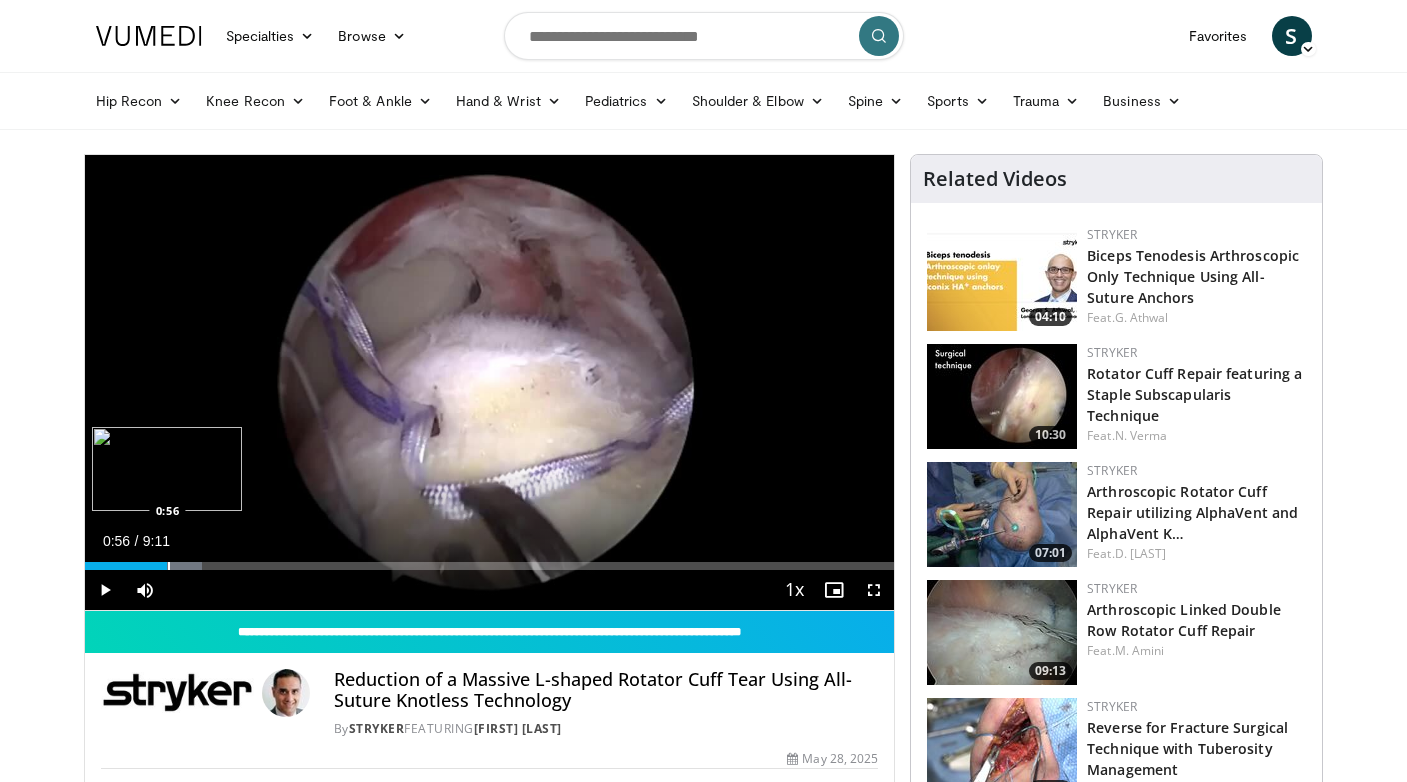 click at bounding box center [169, 566] 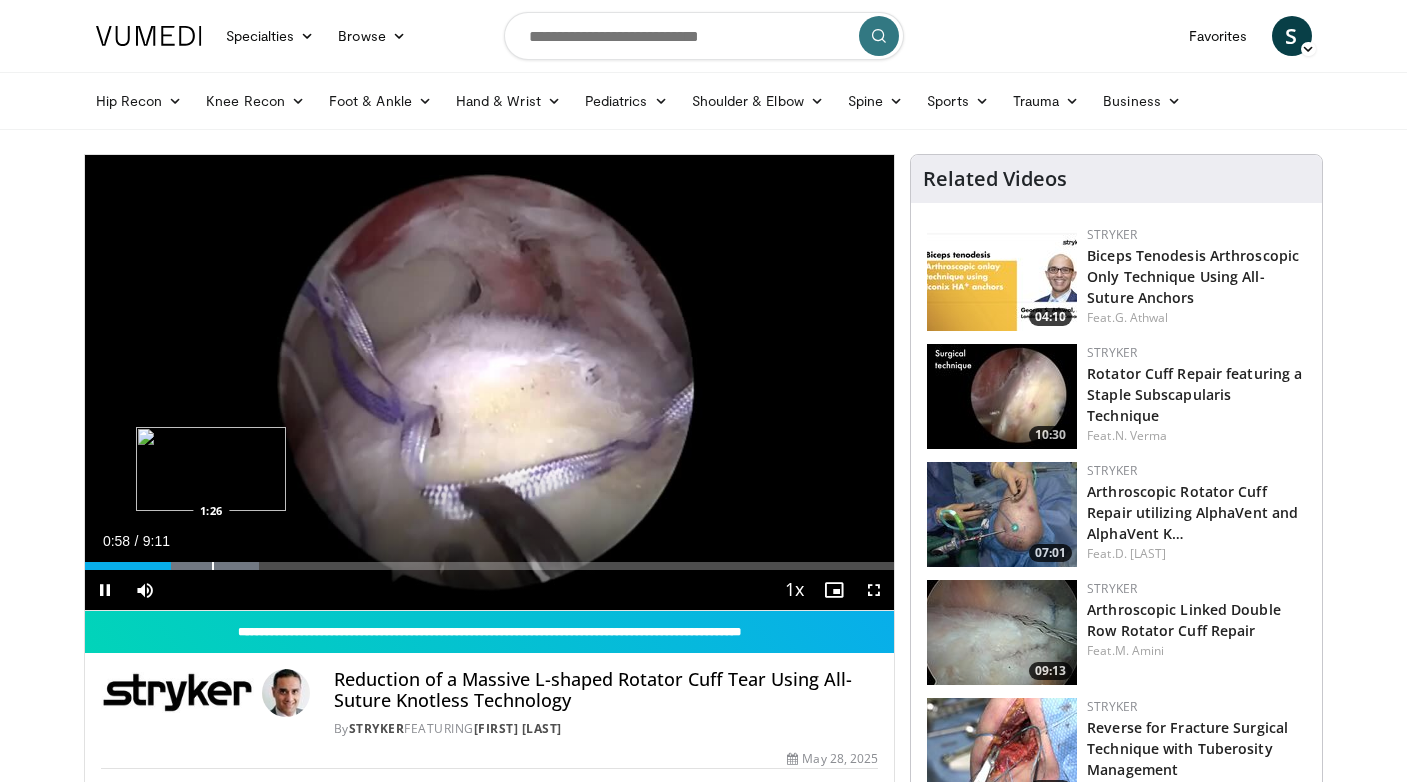 click at bounding box center [213, 566] 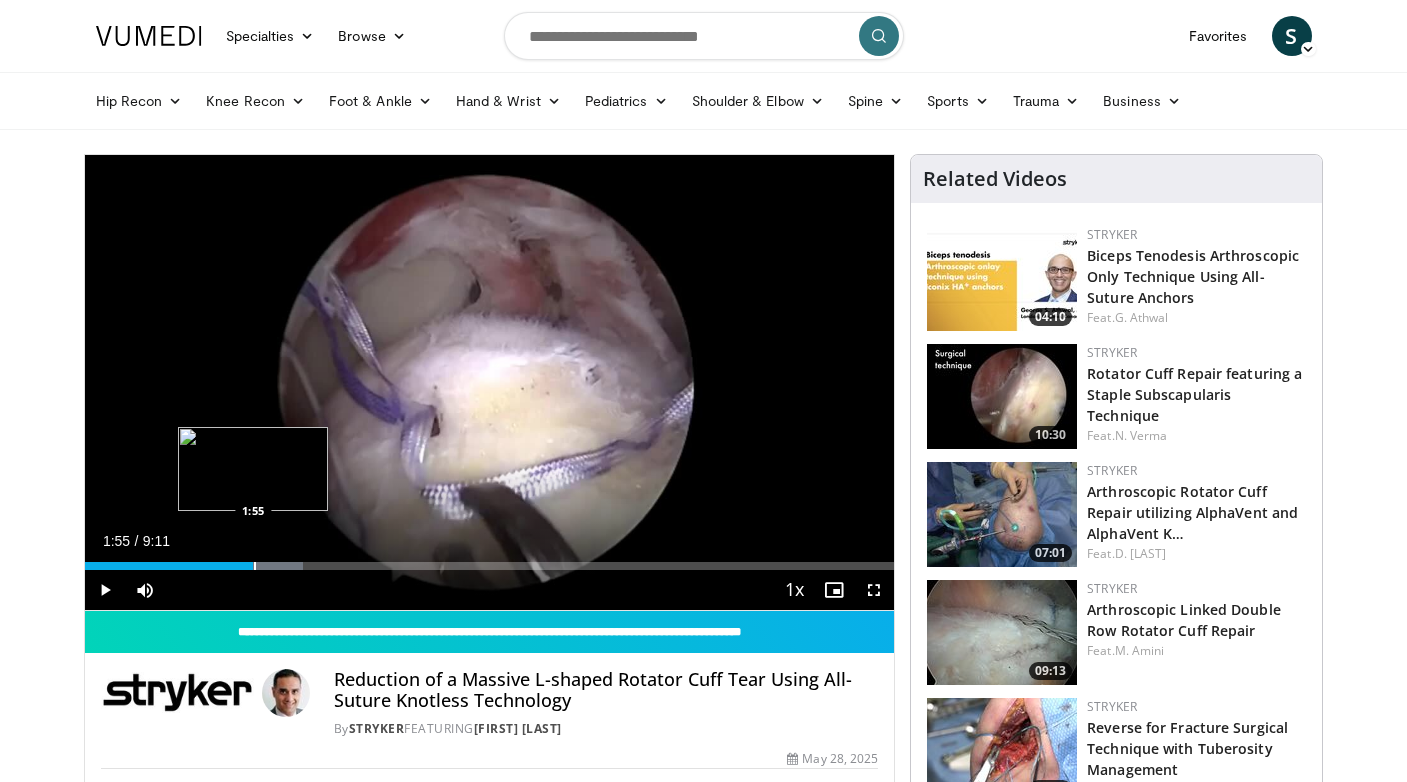 click at bounding box center [255, 566] 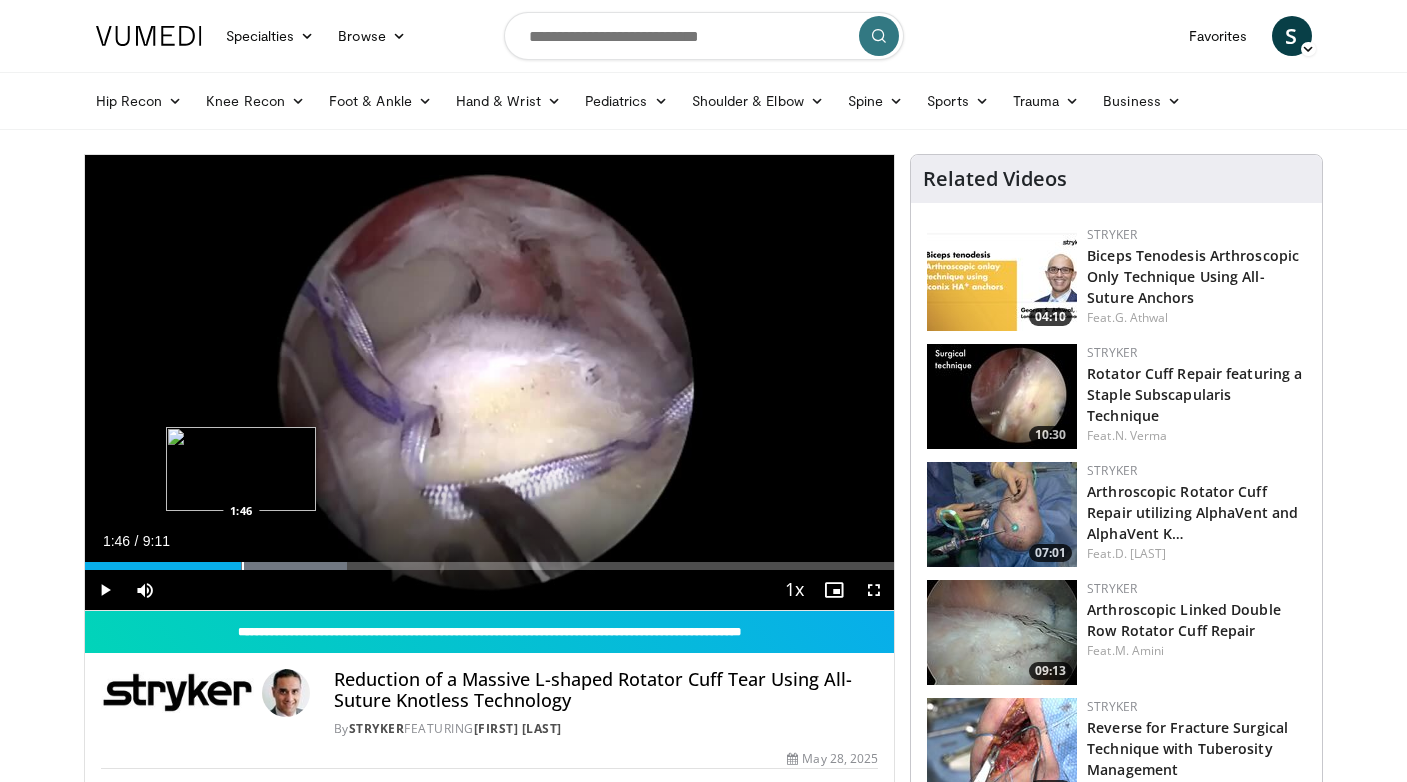 click at bounding box center (243, 566) 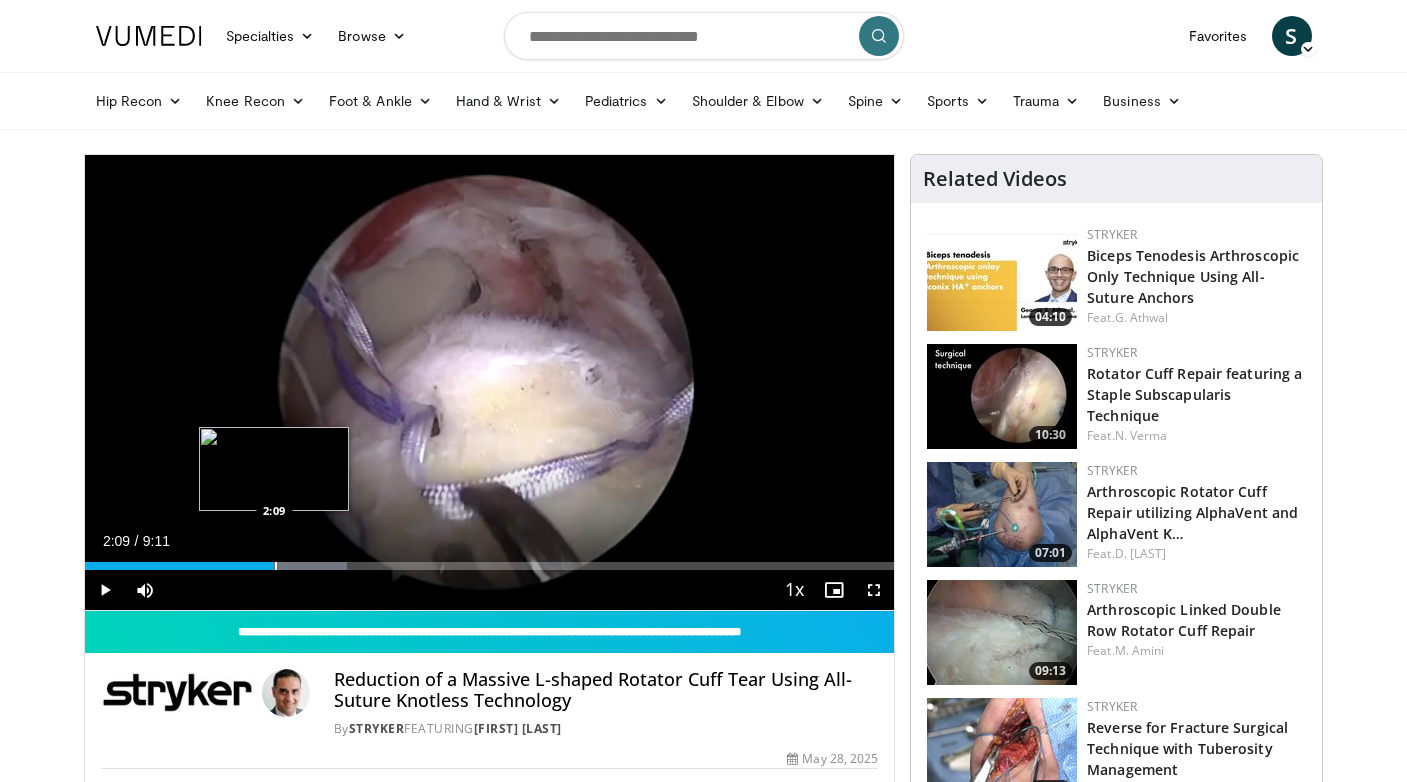 click at bounding box center [276, 566] 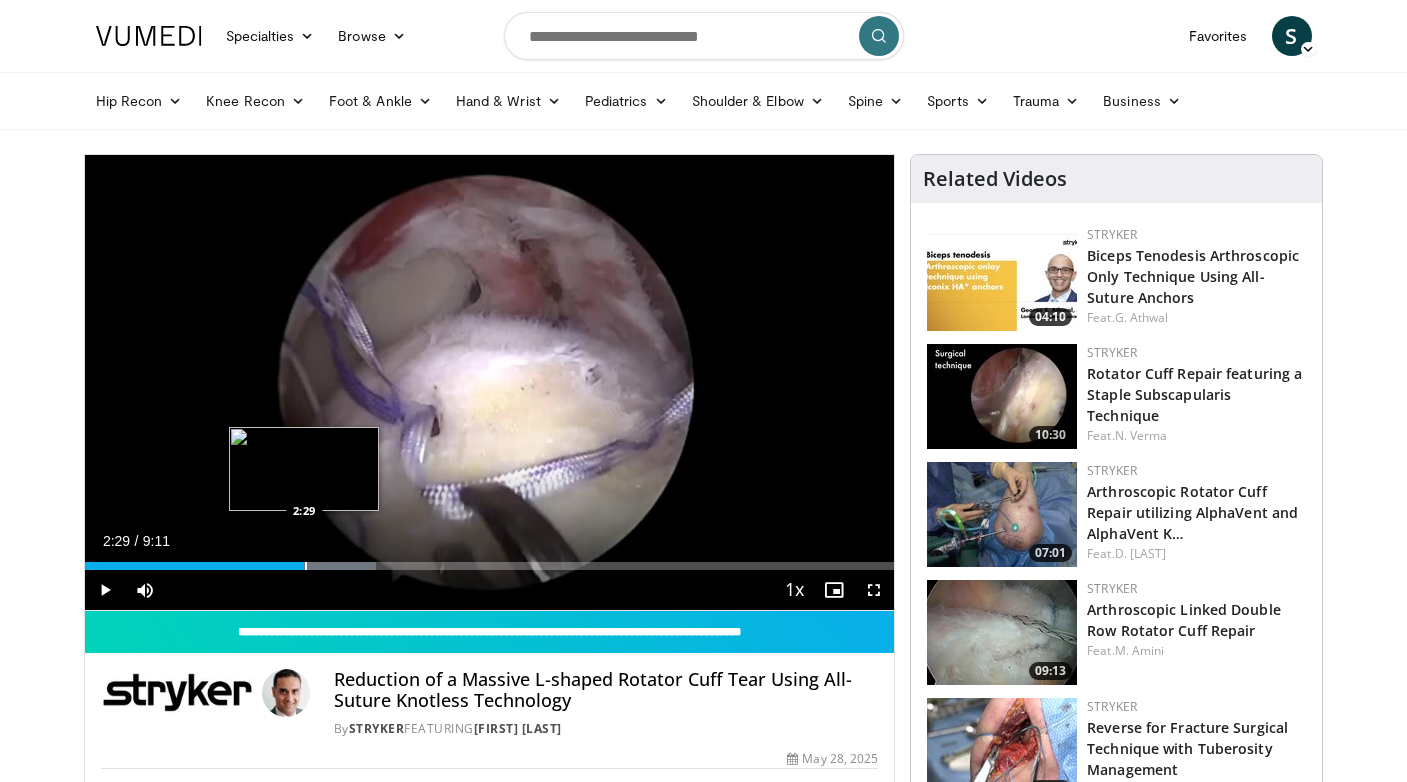 click at bounding box center [306, 566] 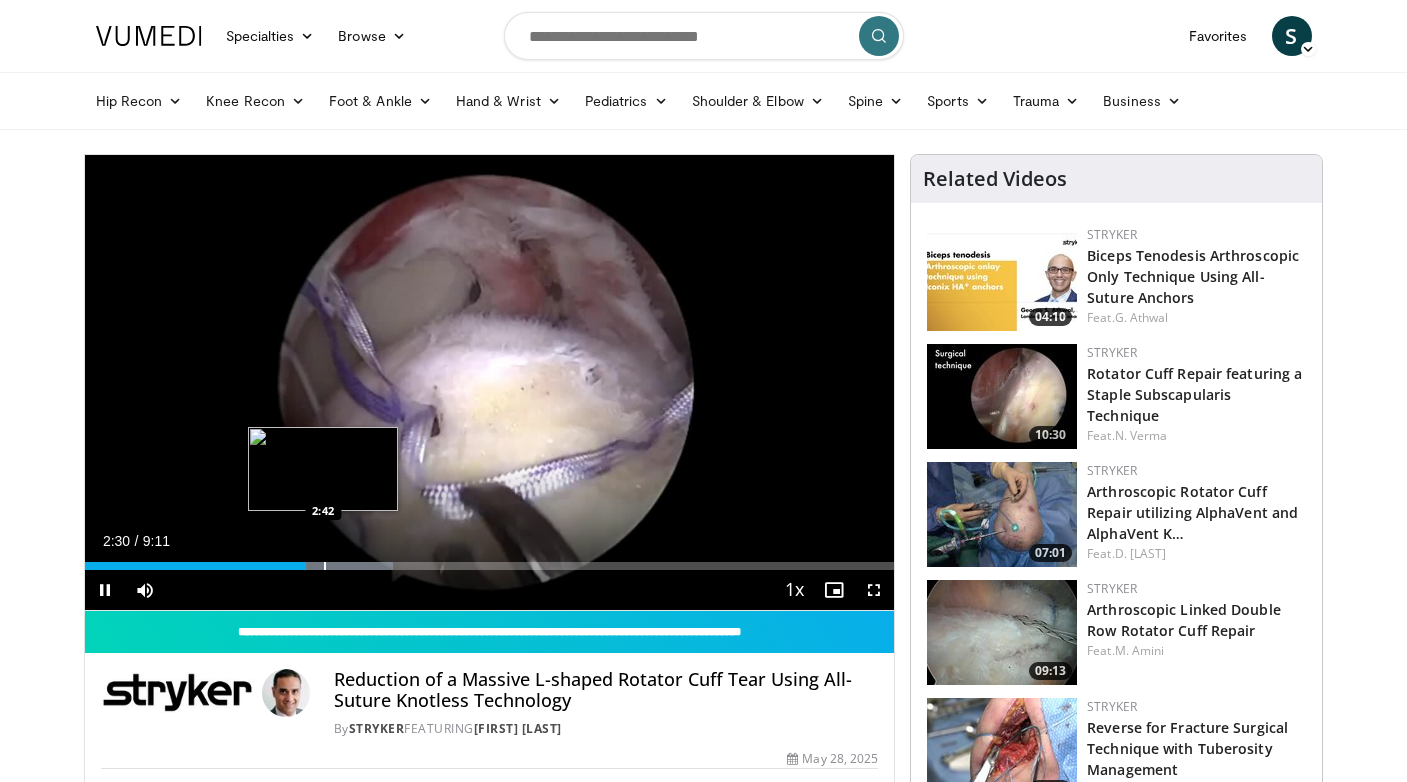 click at bounding box center [325, 566] 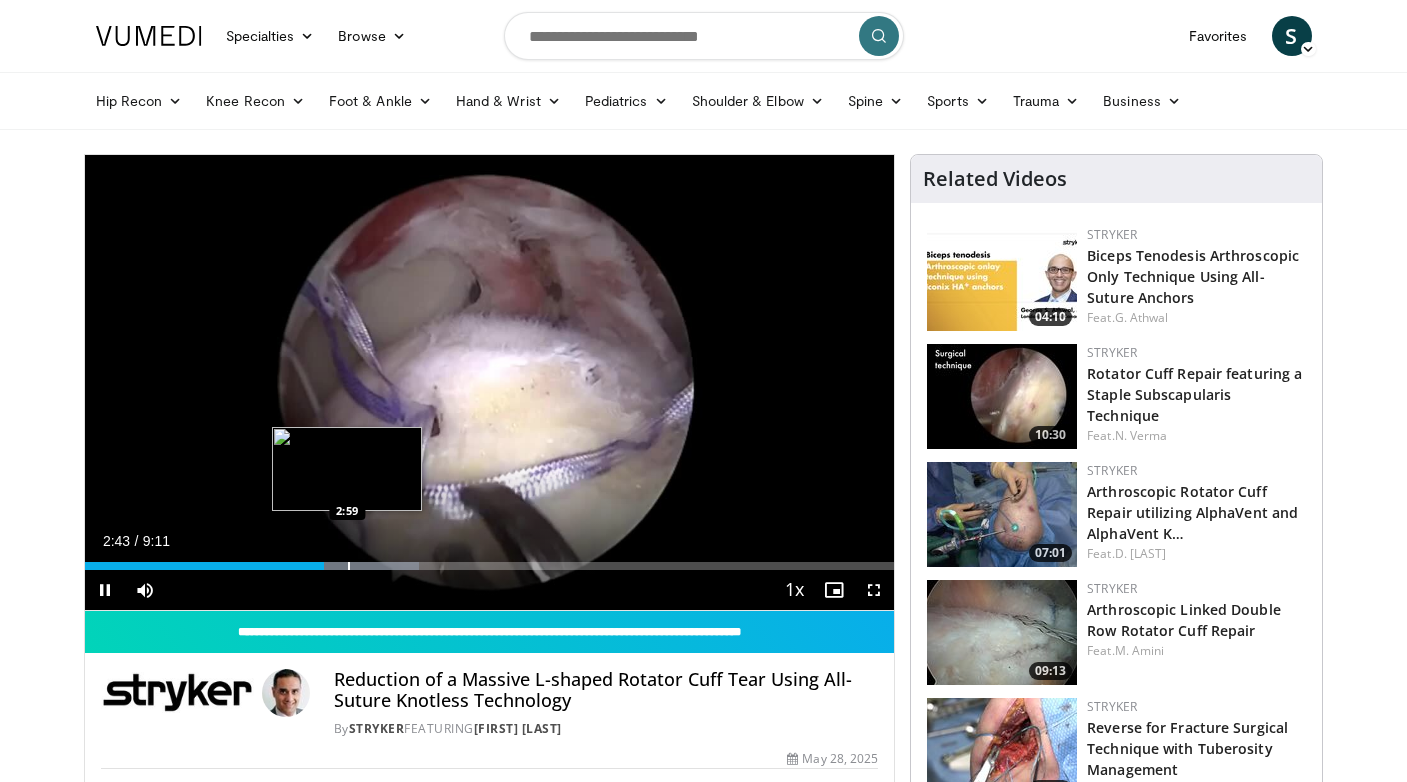 click at bounding box center (349, 566) 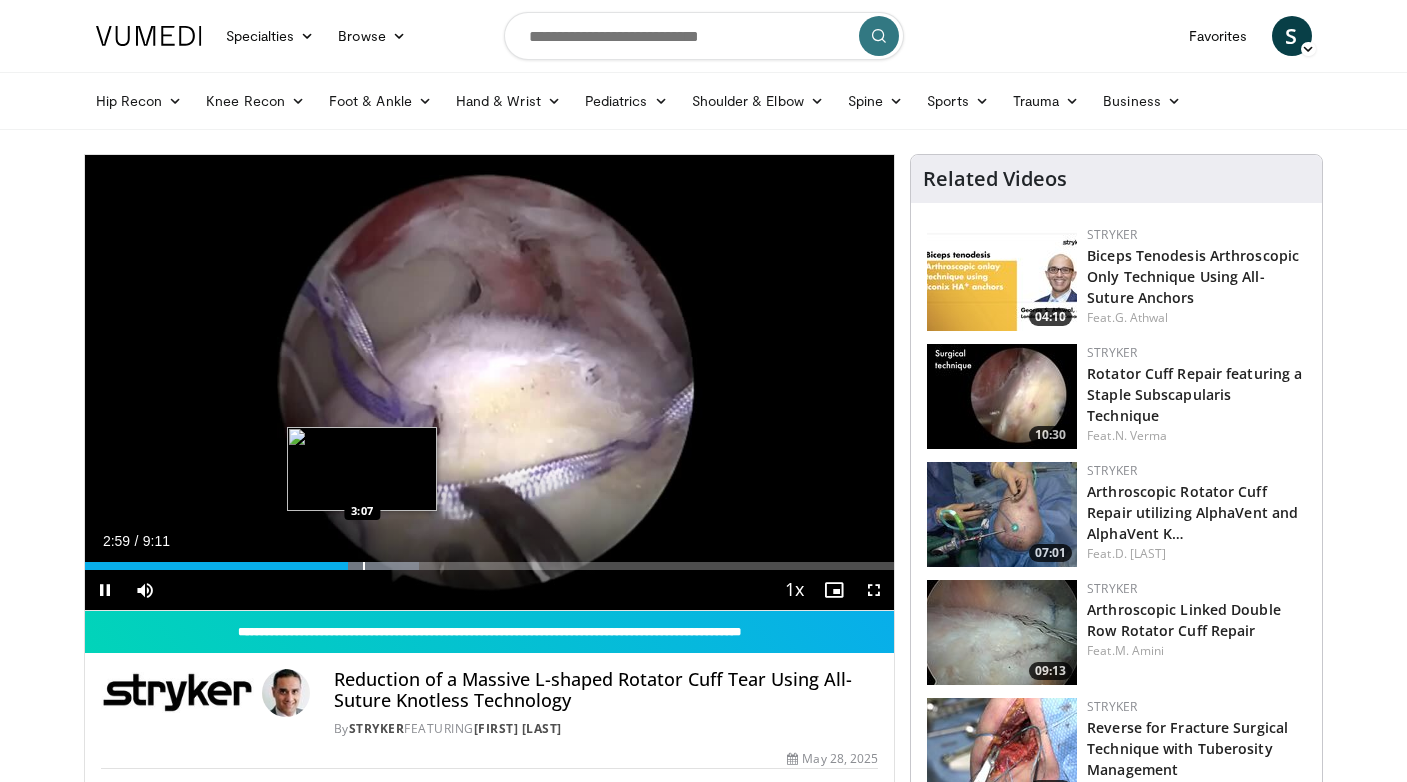 click at bounding box center (364, 566) 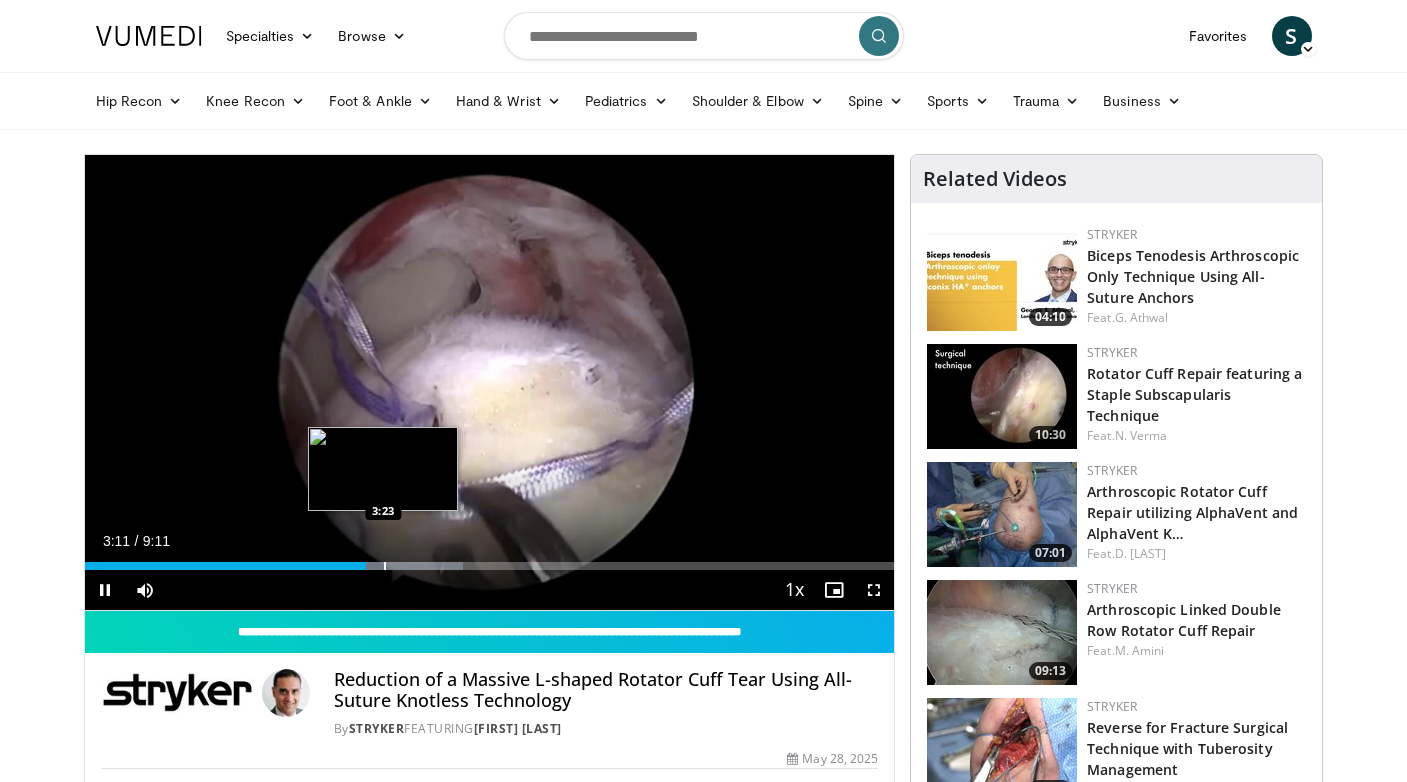 click on "Loaded :  46.77% 3:11 3:23" at bounding box center (490, 560) 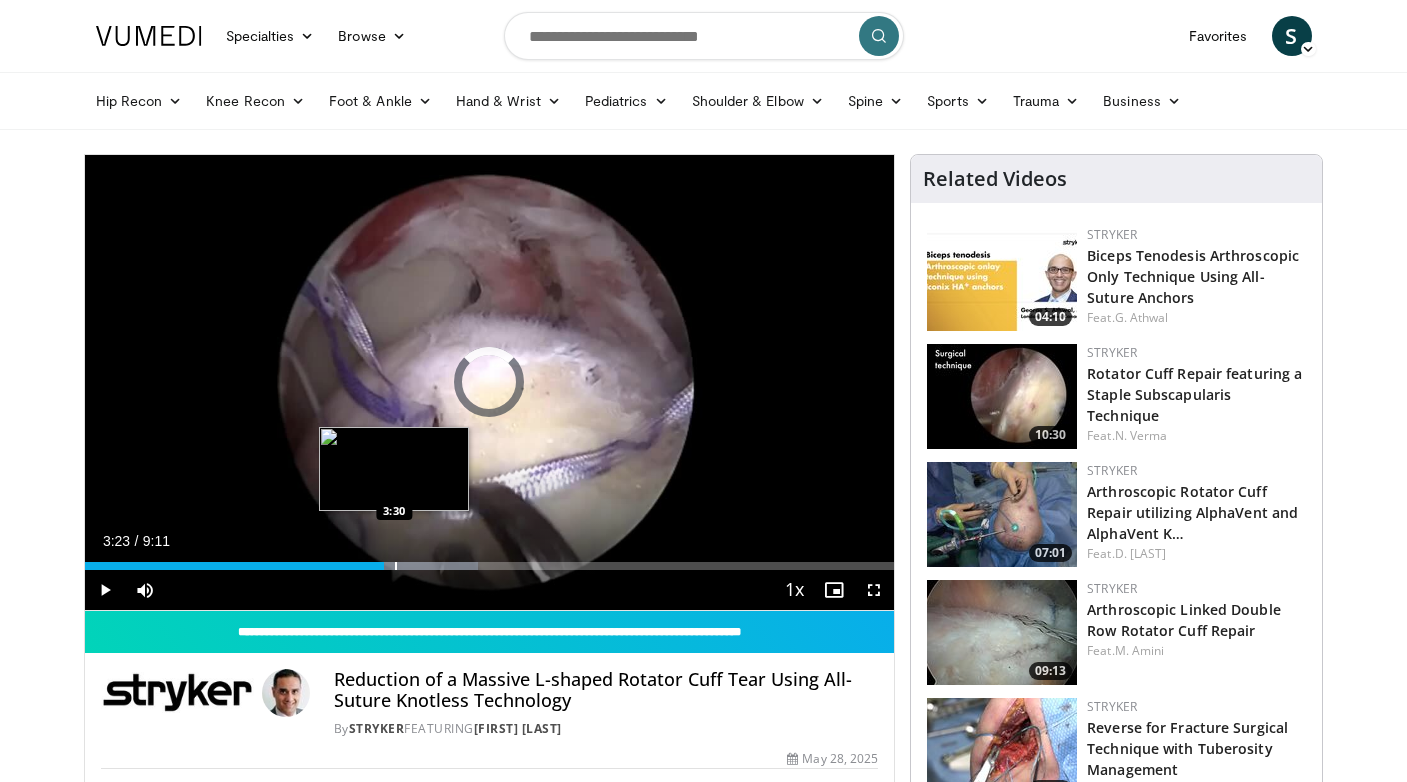 click on "Loaded :  48.57% 3:23 3:30" at bounding box center [490, 560] 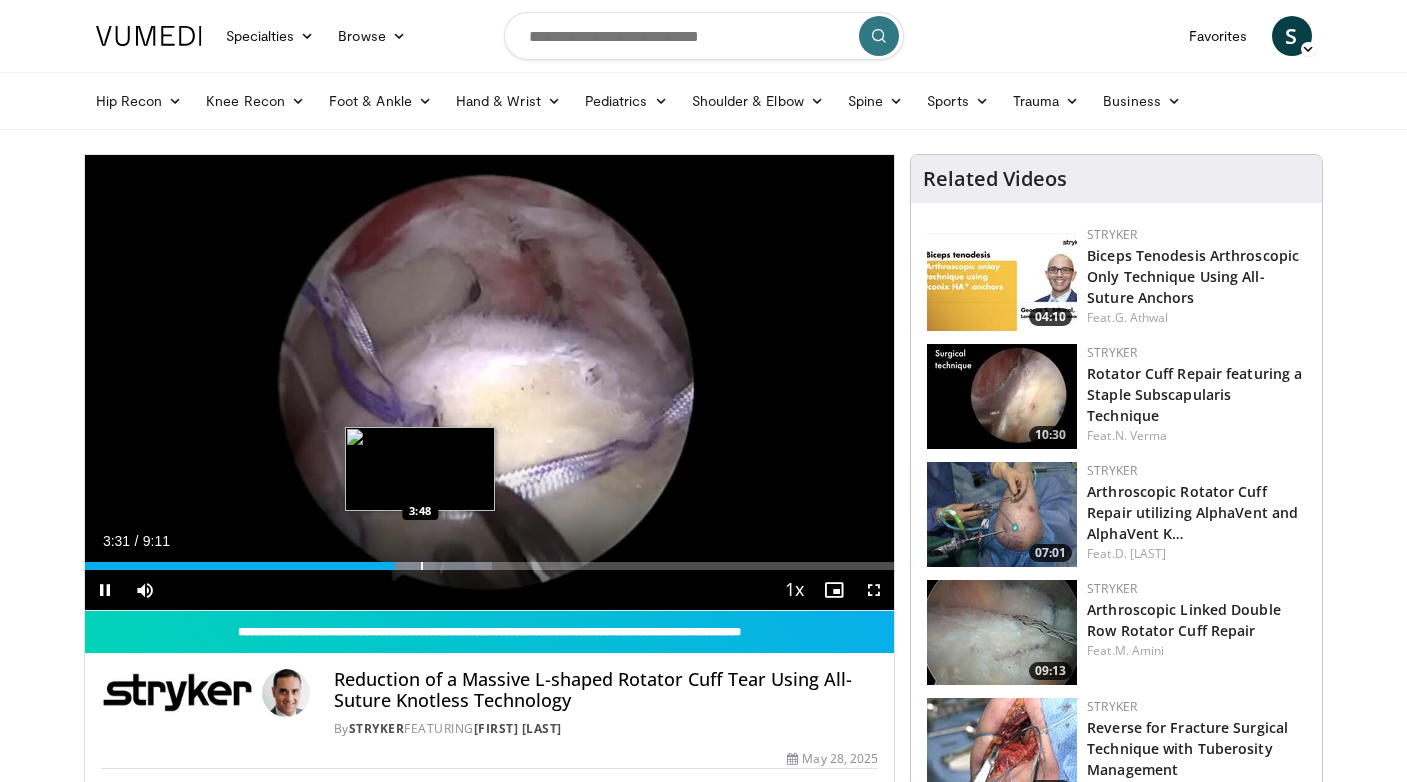 click on "Loaded :  50.37% 3:31 3:48" at bounding box center (490, 560) 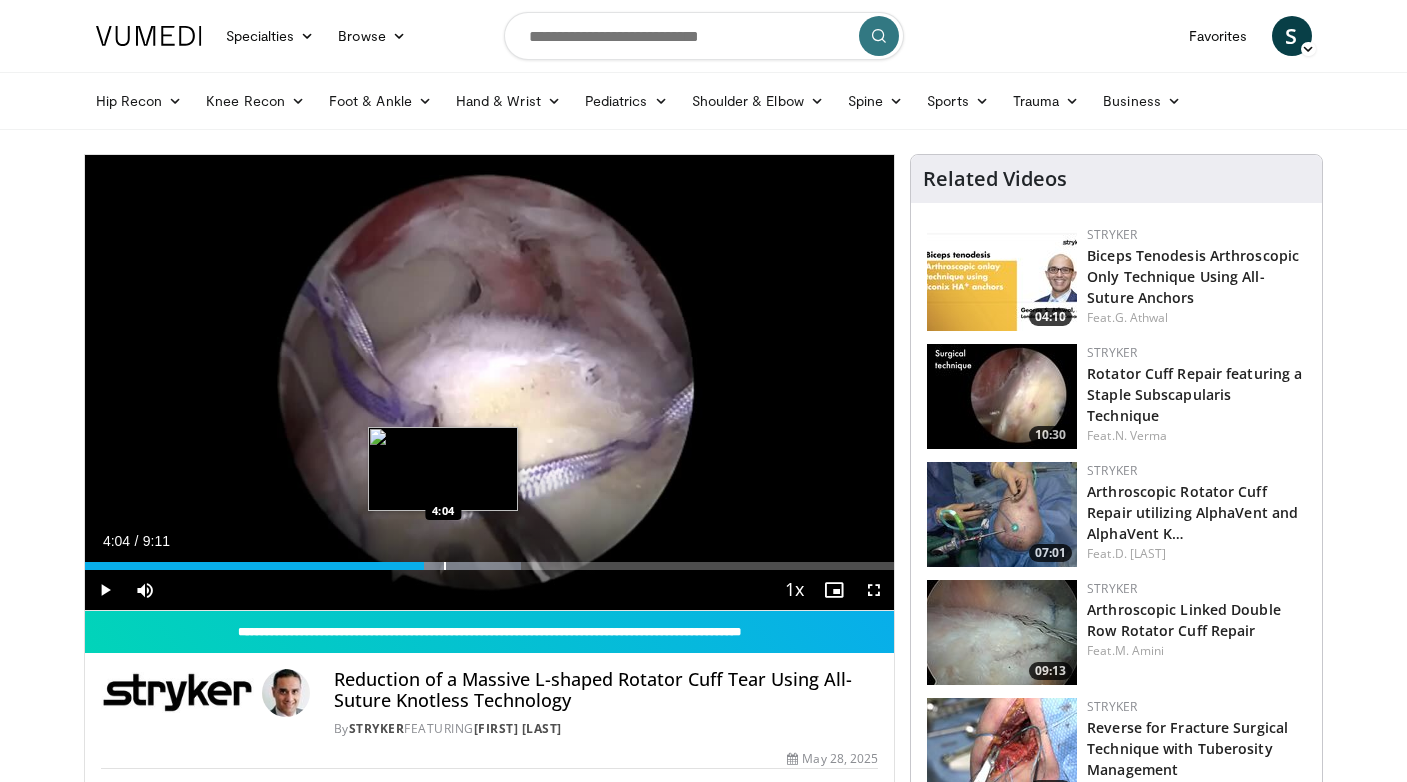 click at bounding box center (445, 566) 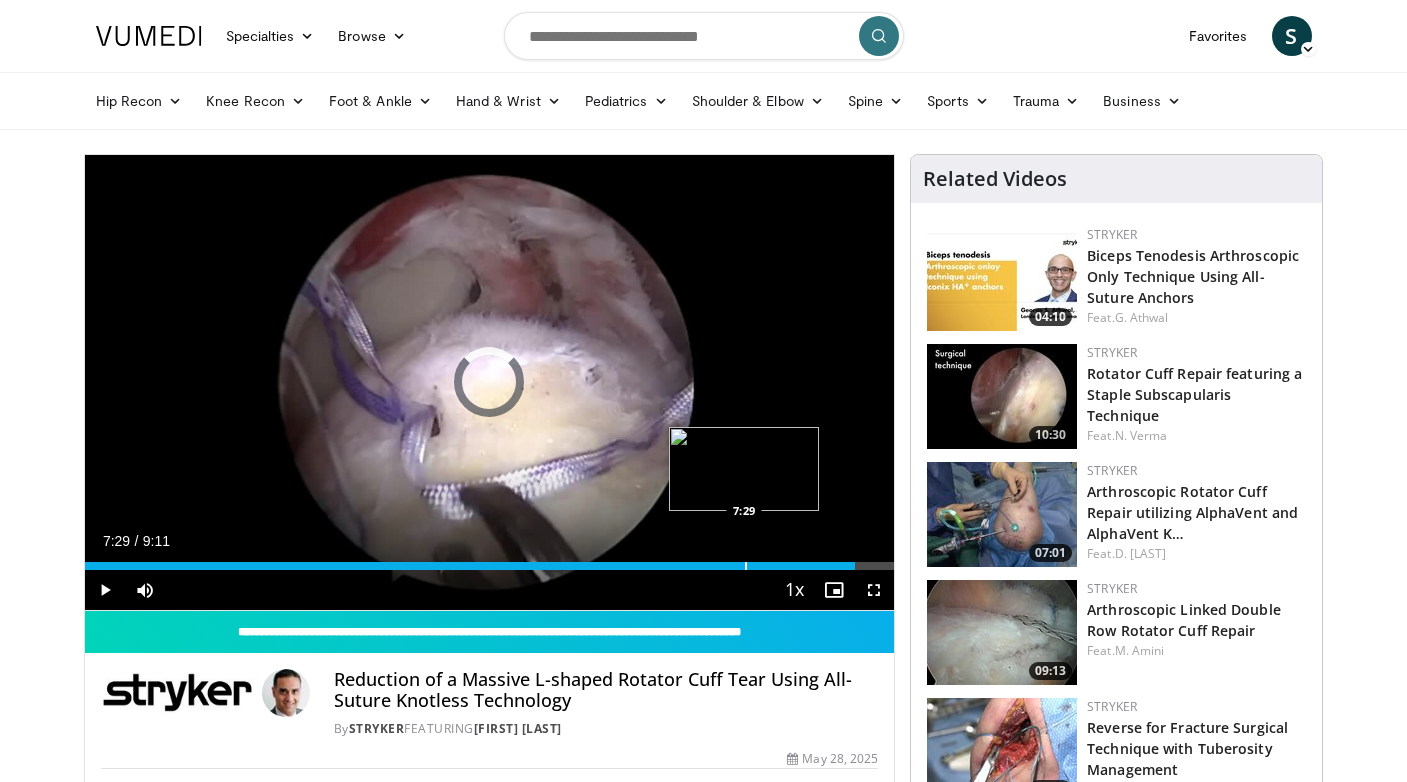 click at bounding box center [746, 566] 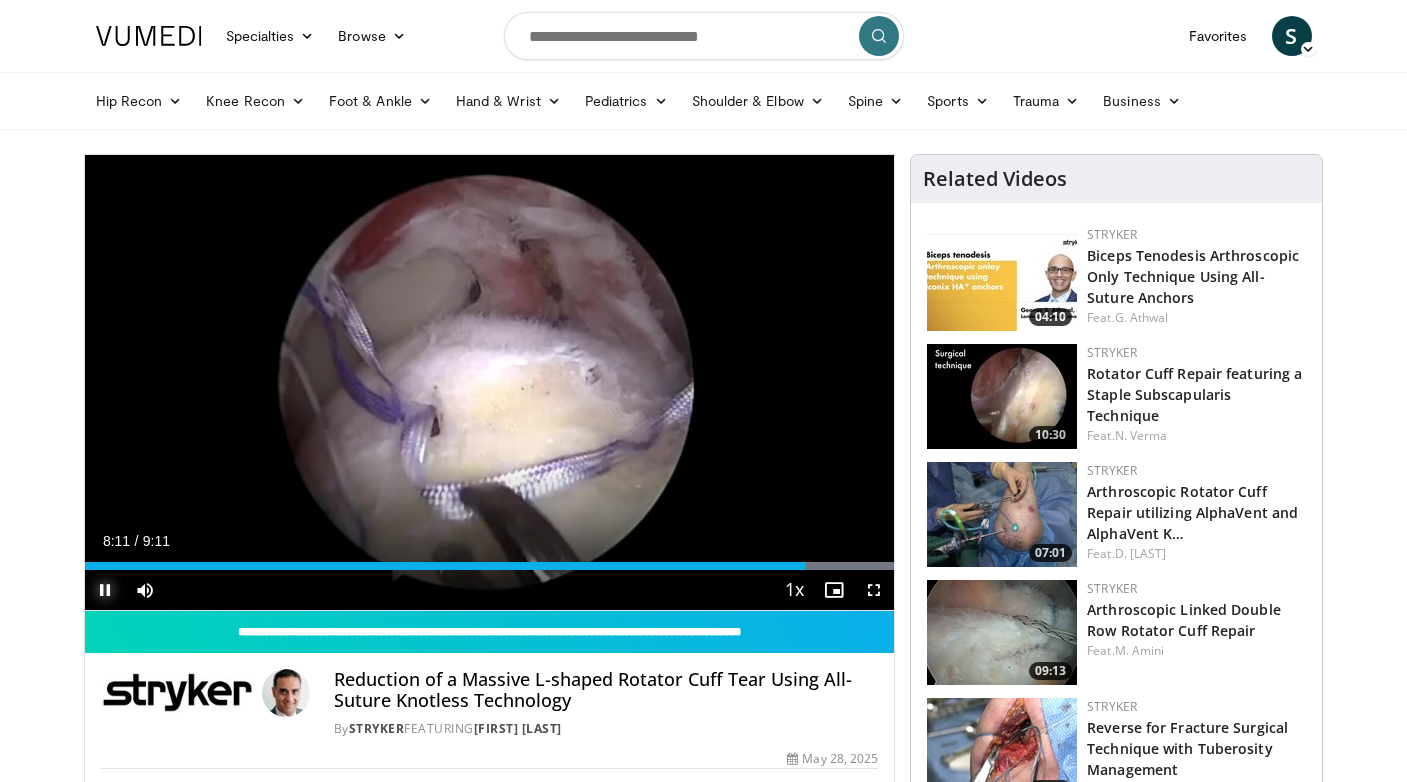 click at bounding box center [105, 590] 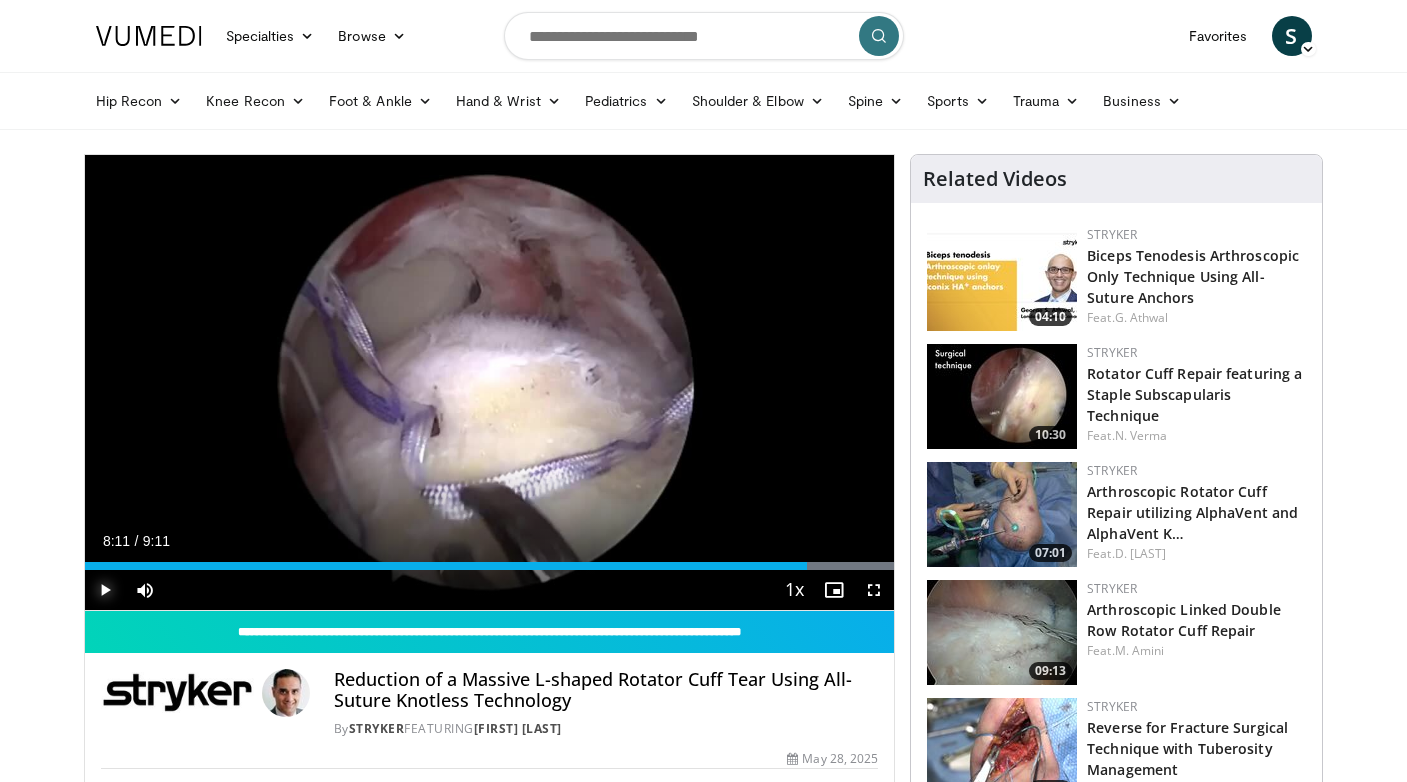 click at bounding box center (105, 590) 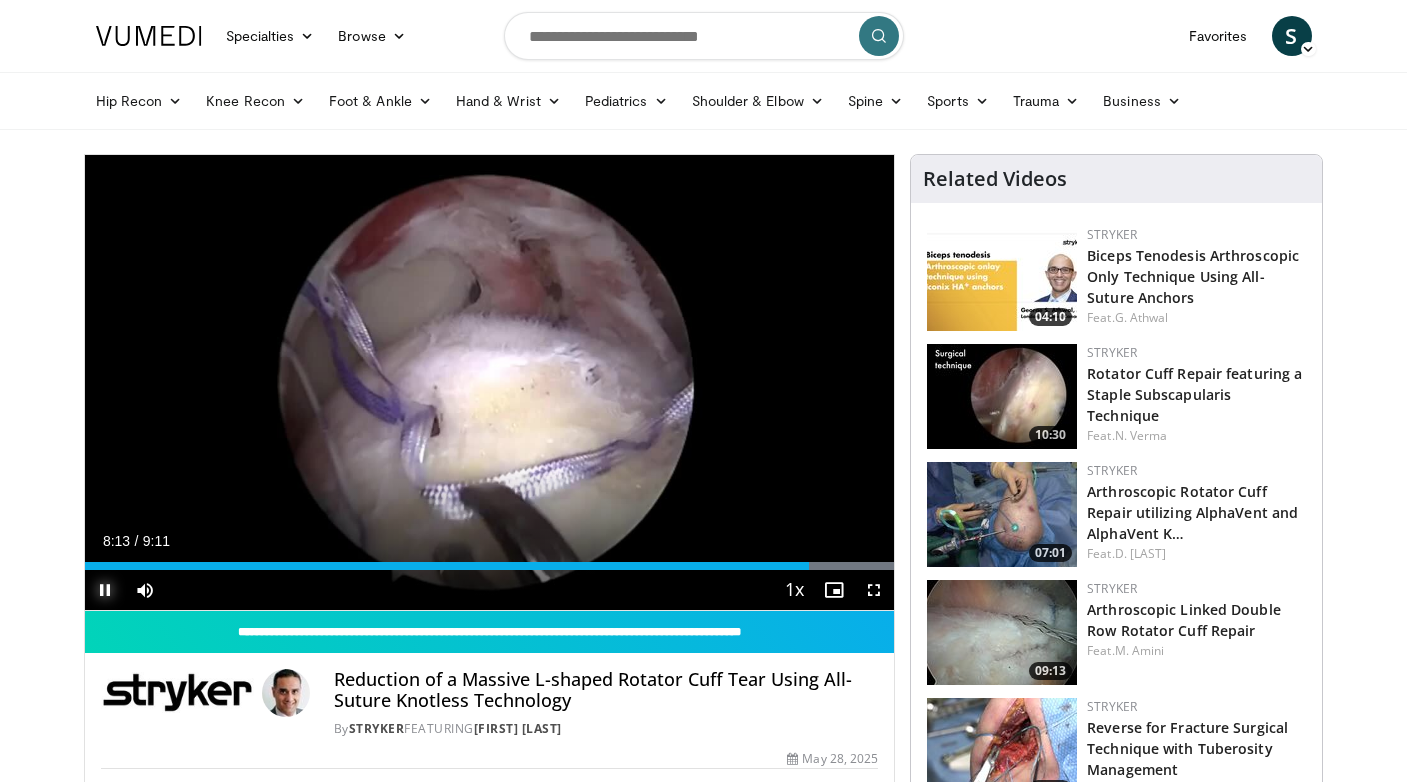 click at bounding box center [105, 590] 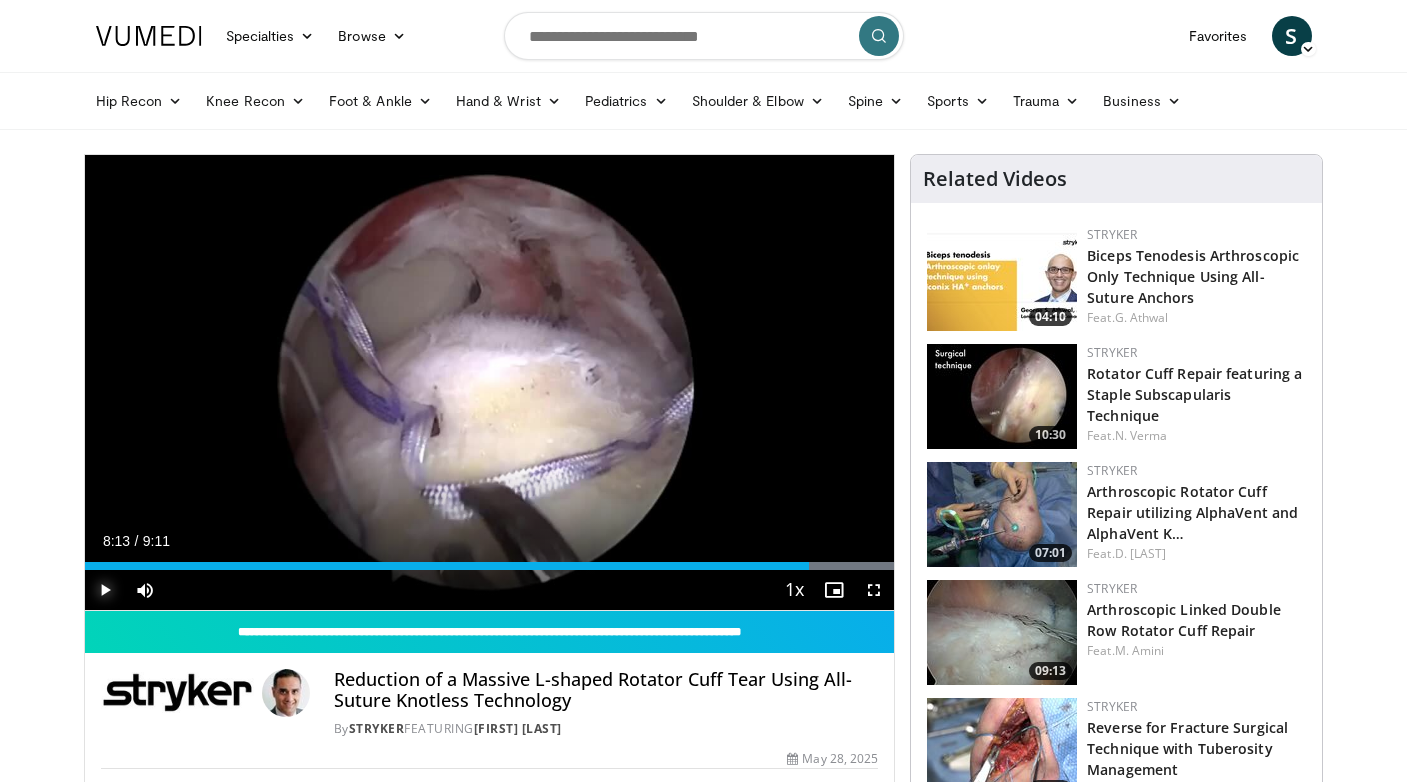 click at bounding box center (105, 590) 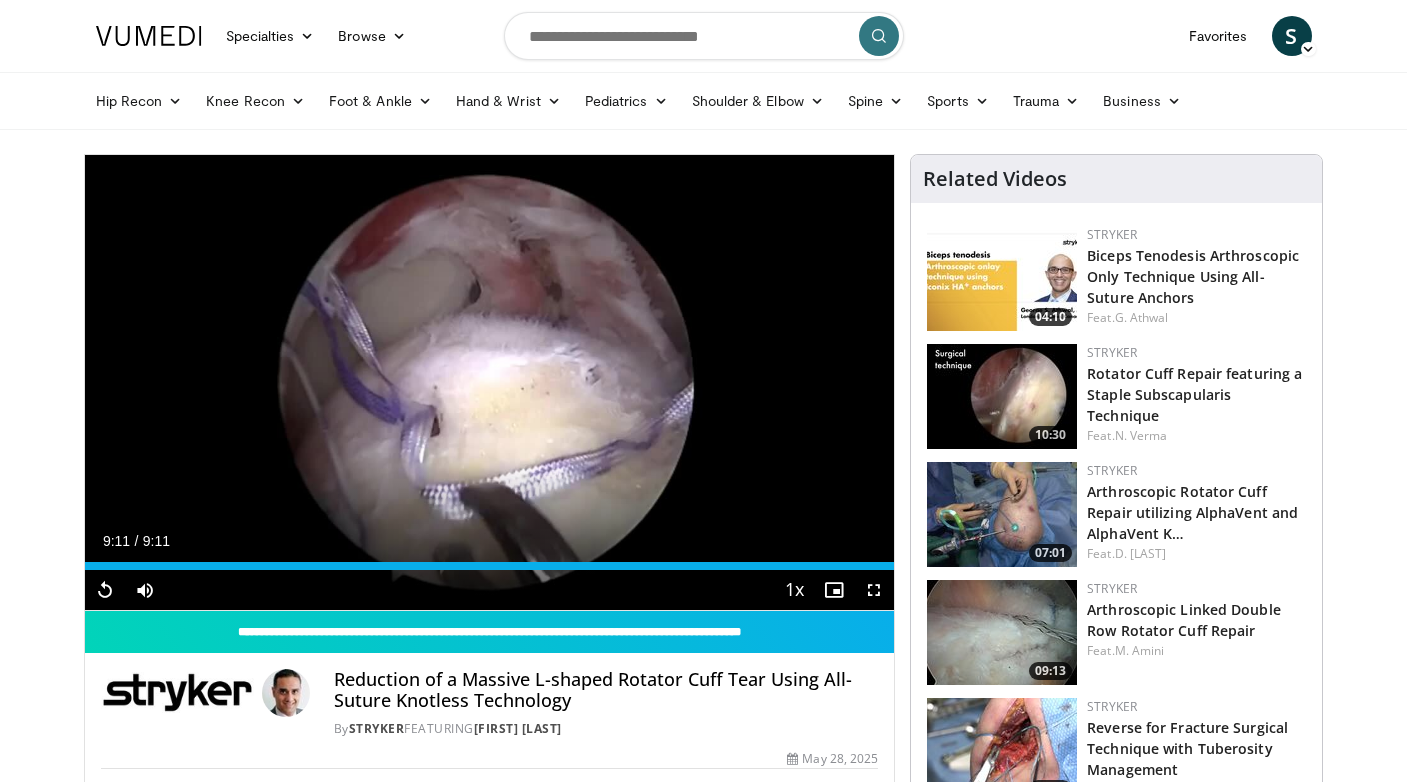 click at bounding box center (1002, 632) 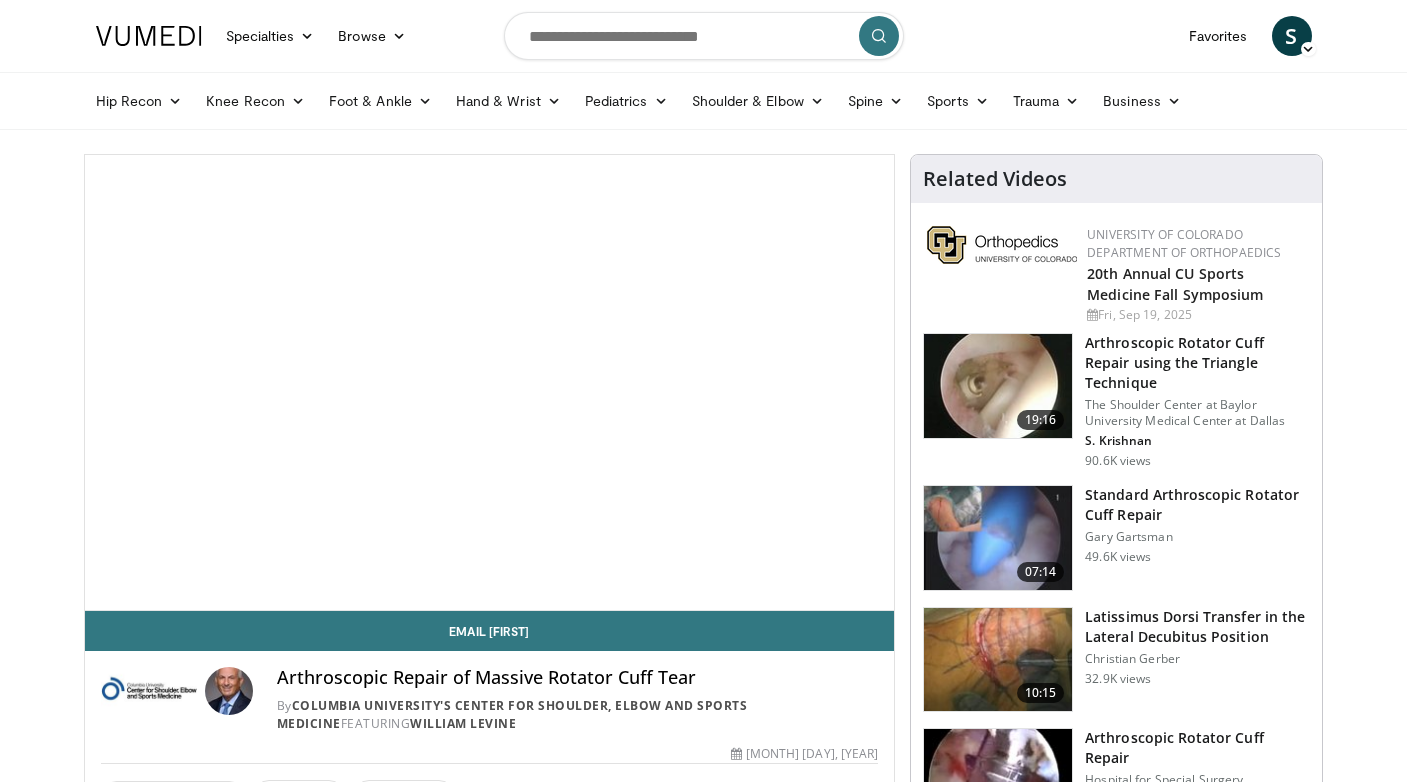 scroll, scrollTop: 0, scrollLeft: 0, axis: both 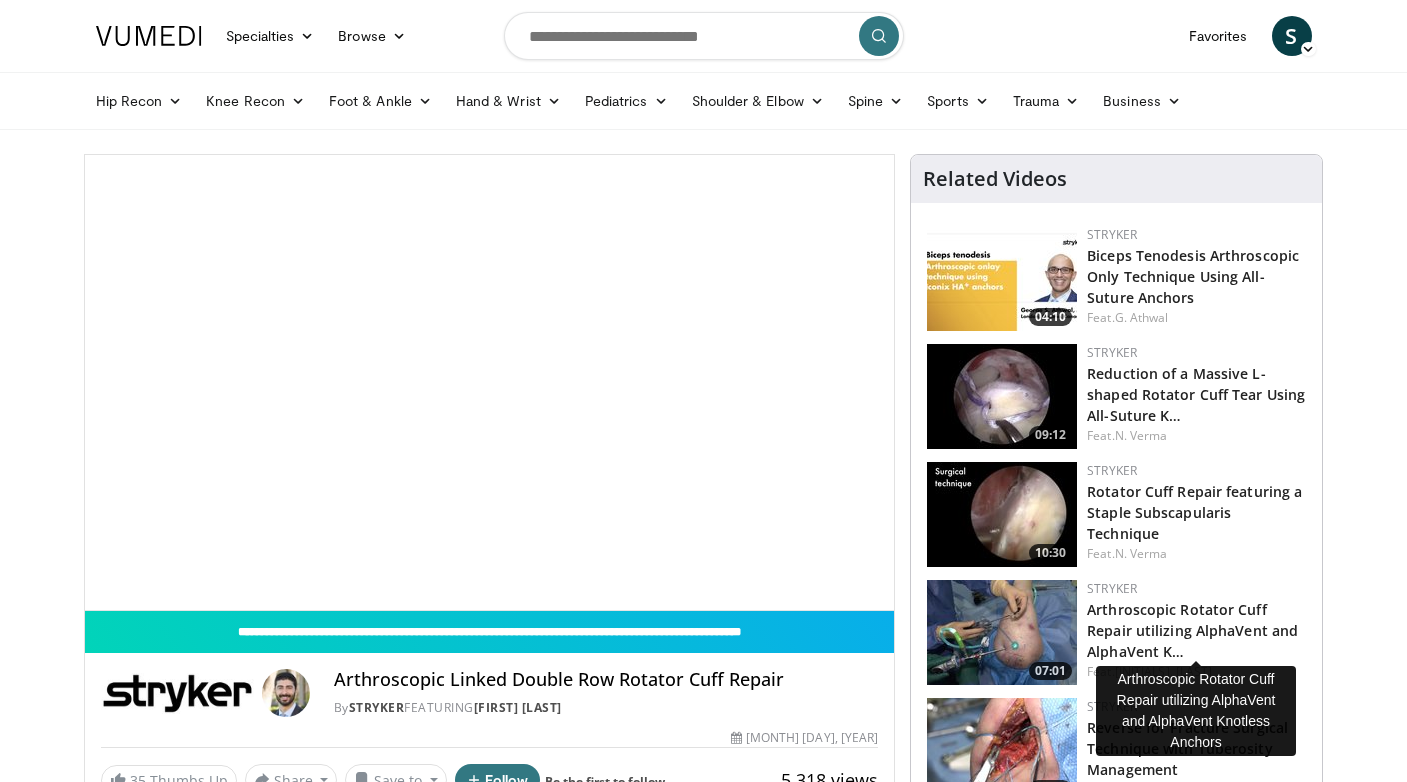 click on "Arthroscopic Rotator Cuff Repair utilizing AlphaVent and AlphaVent K…" at bounding box center (1196, 629) 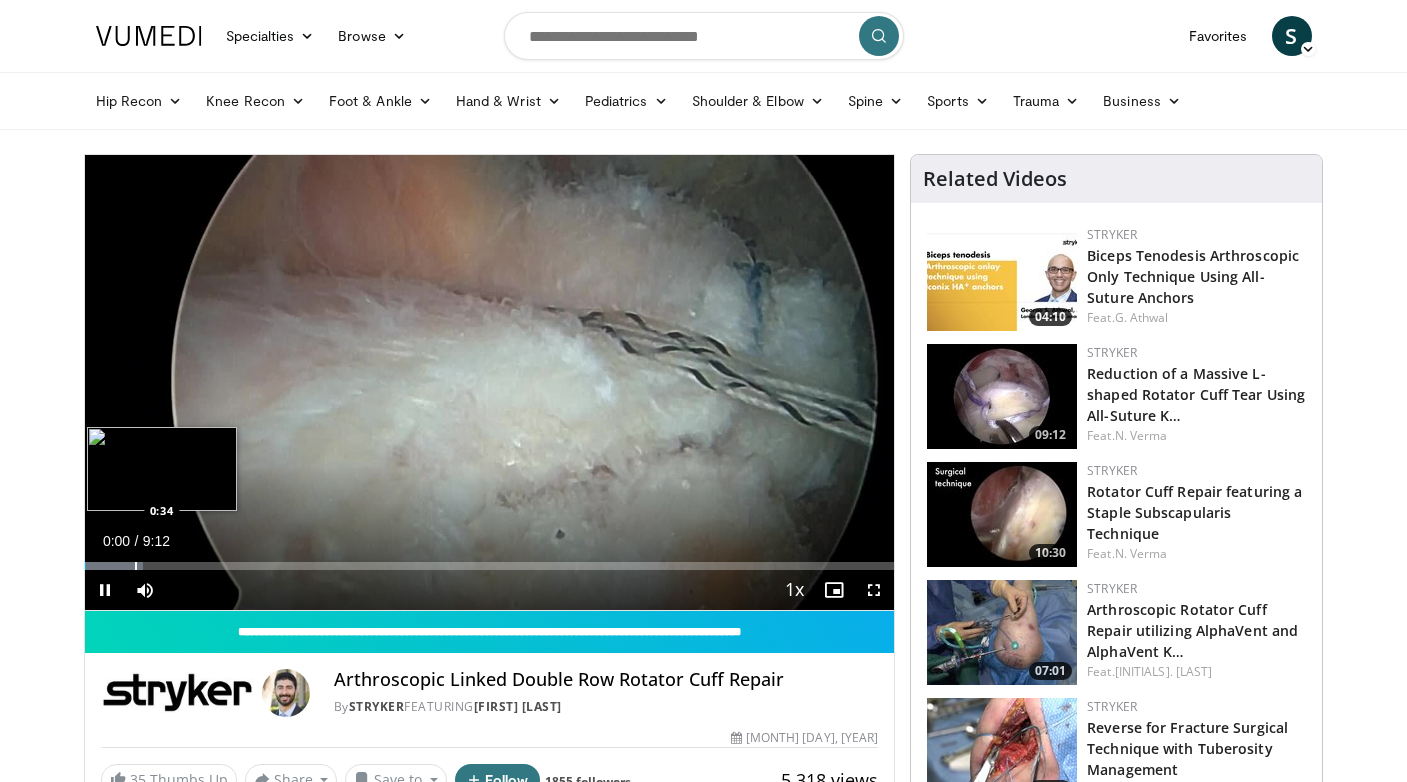 click at bounding box center [136, 566] 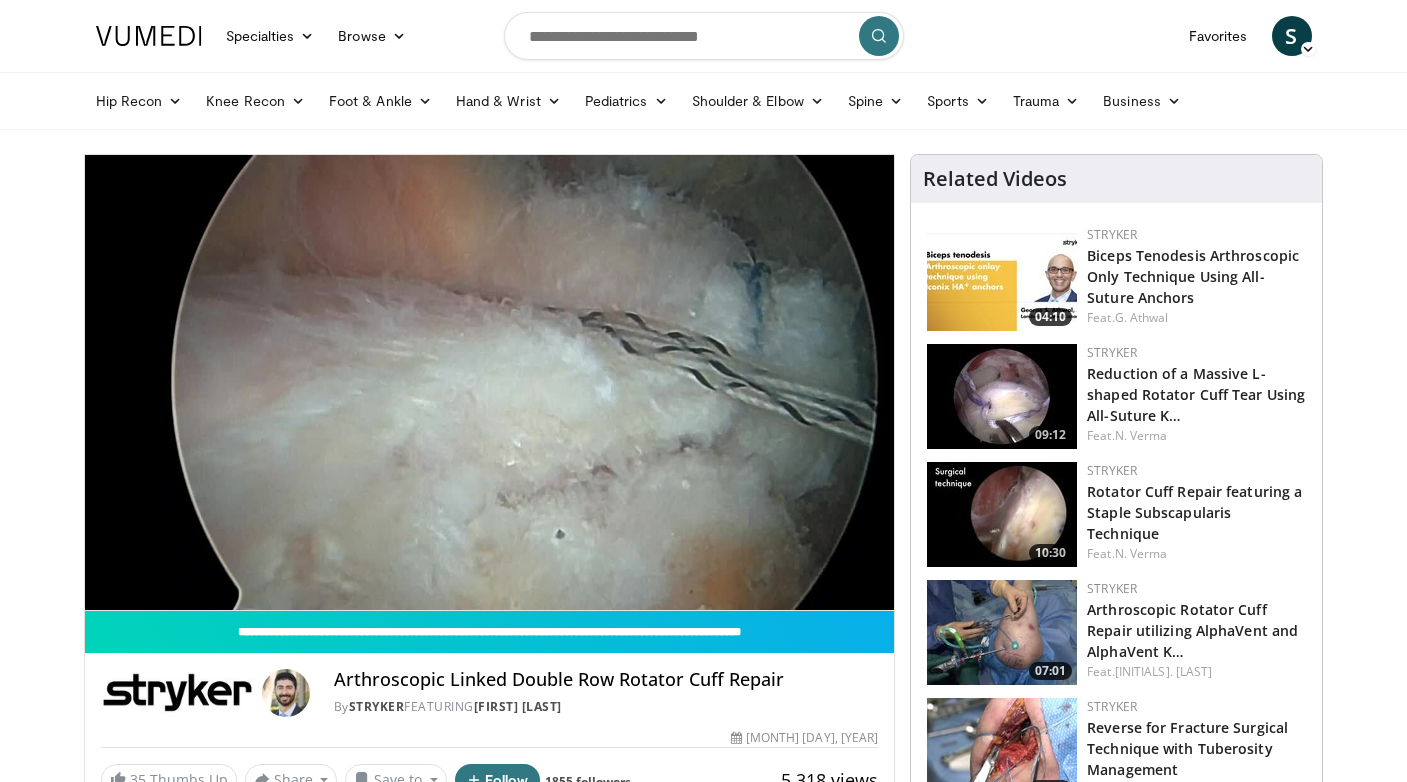 click on "**********" at bounding box center [490, 383] 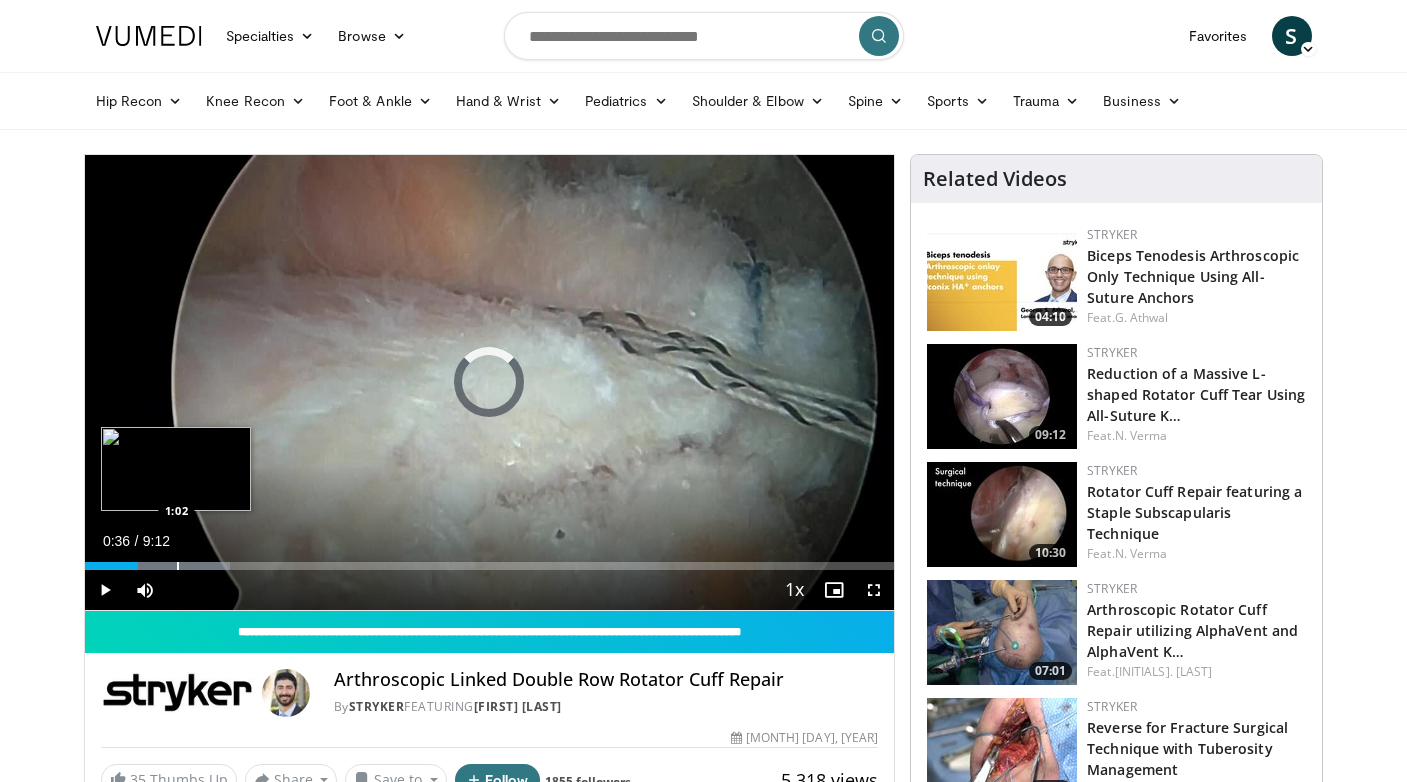 click at bounding box center (178, 566) 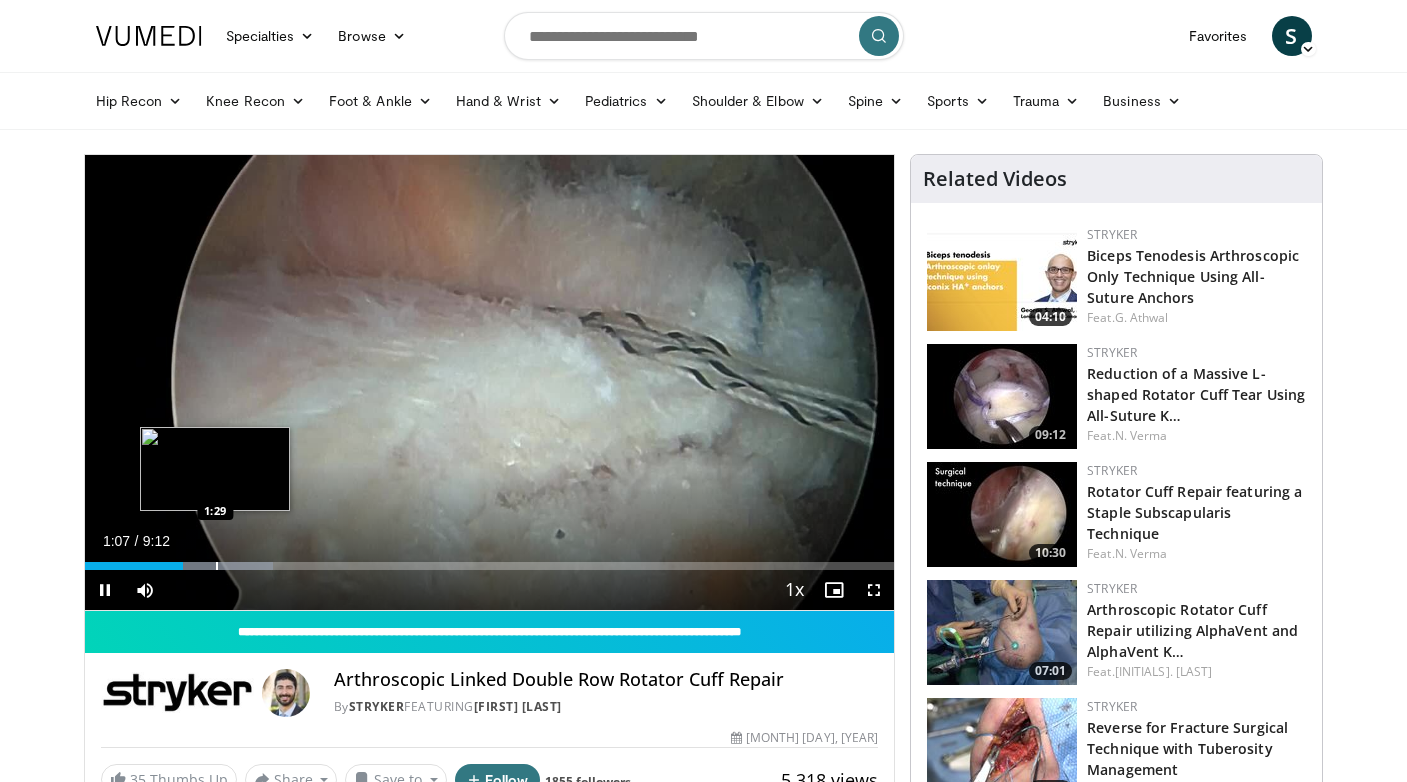 click at bounding box center [217, 566] 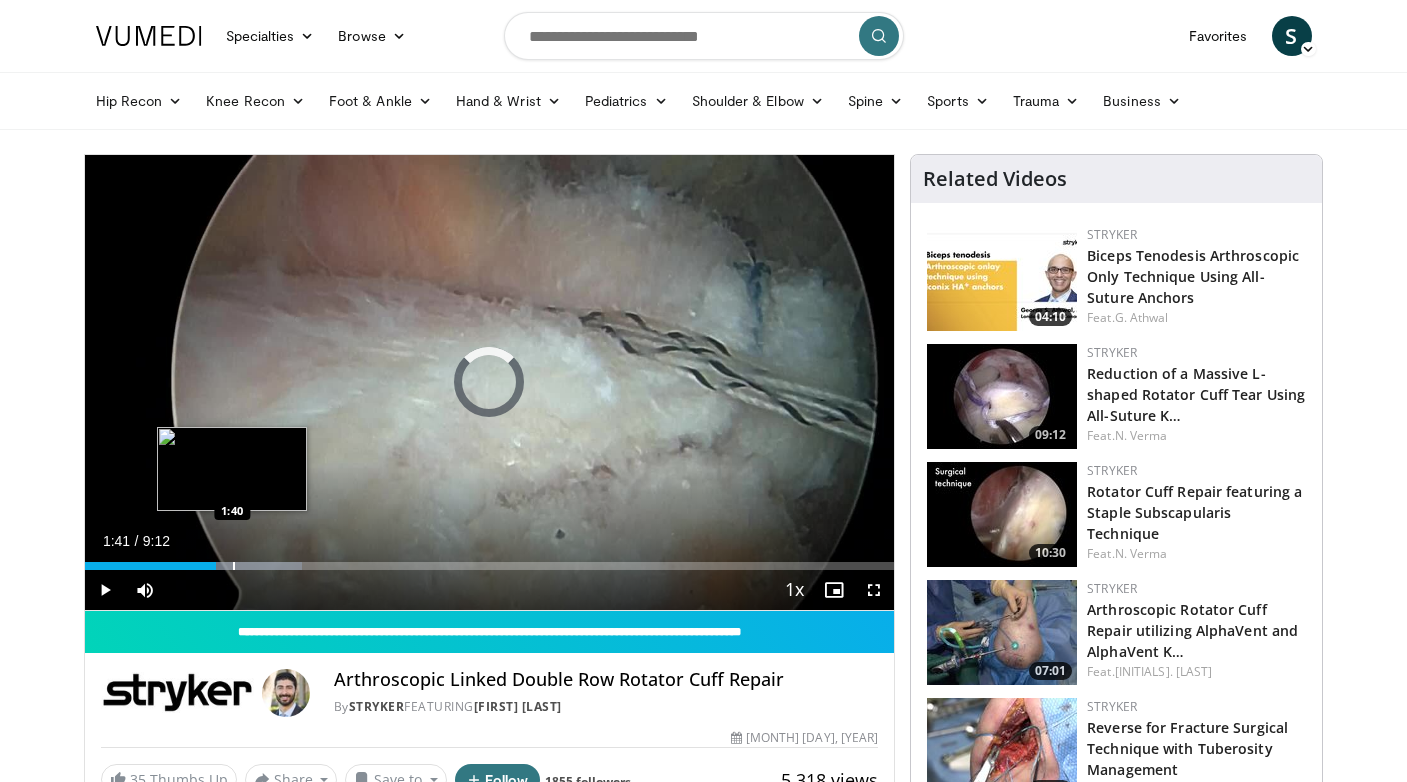 click at bounding box center (234, 566) 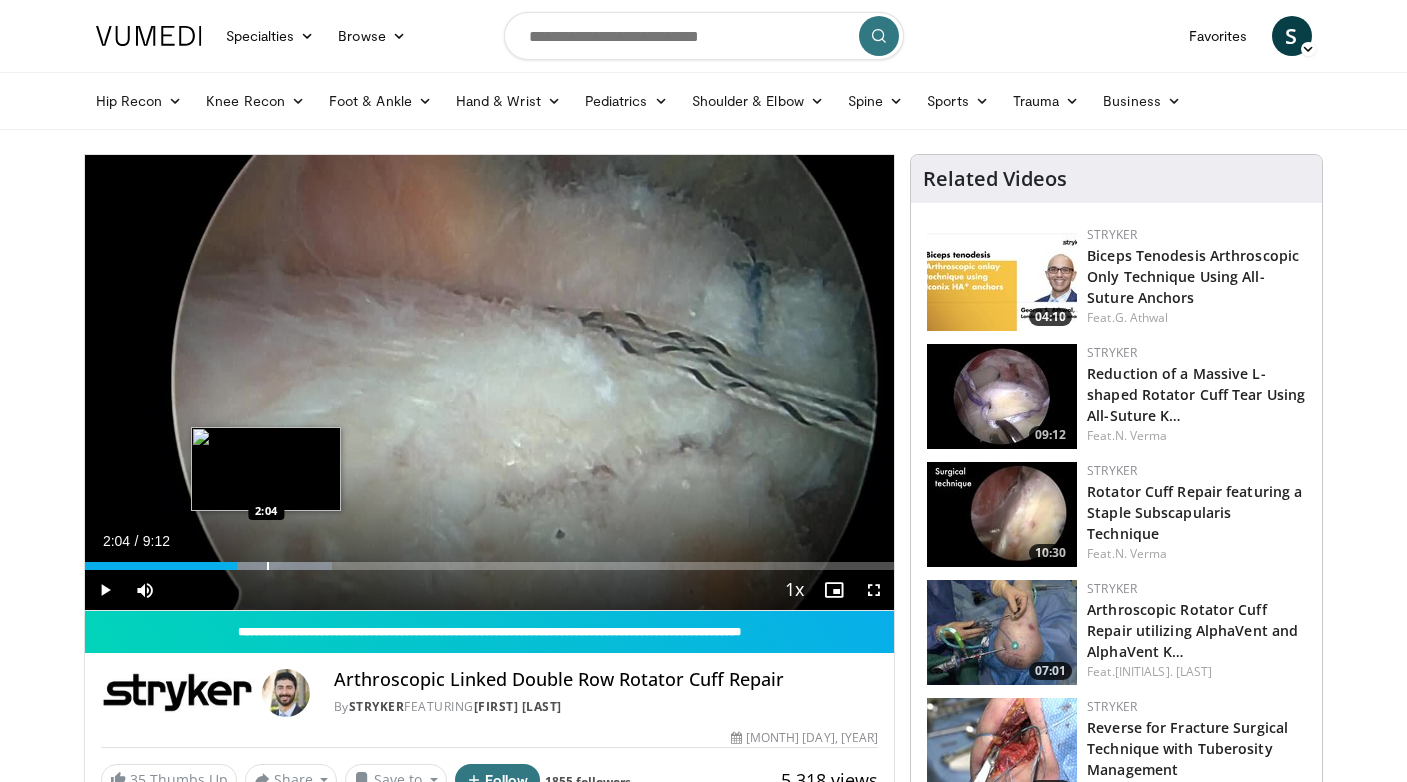 click on "Loaded : 30.51% 2:04 2:04" at bounding box center [490, 560] 